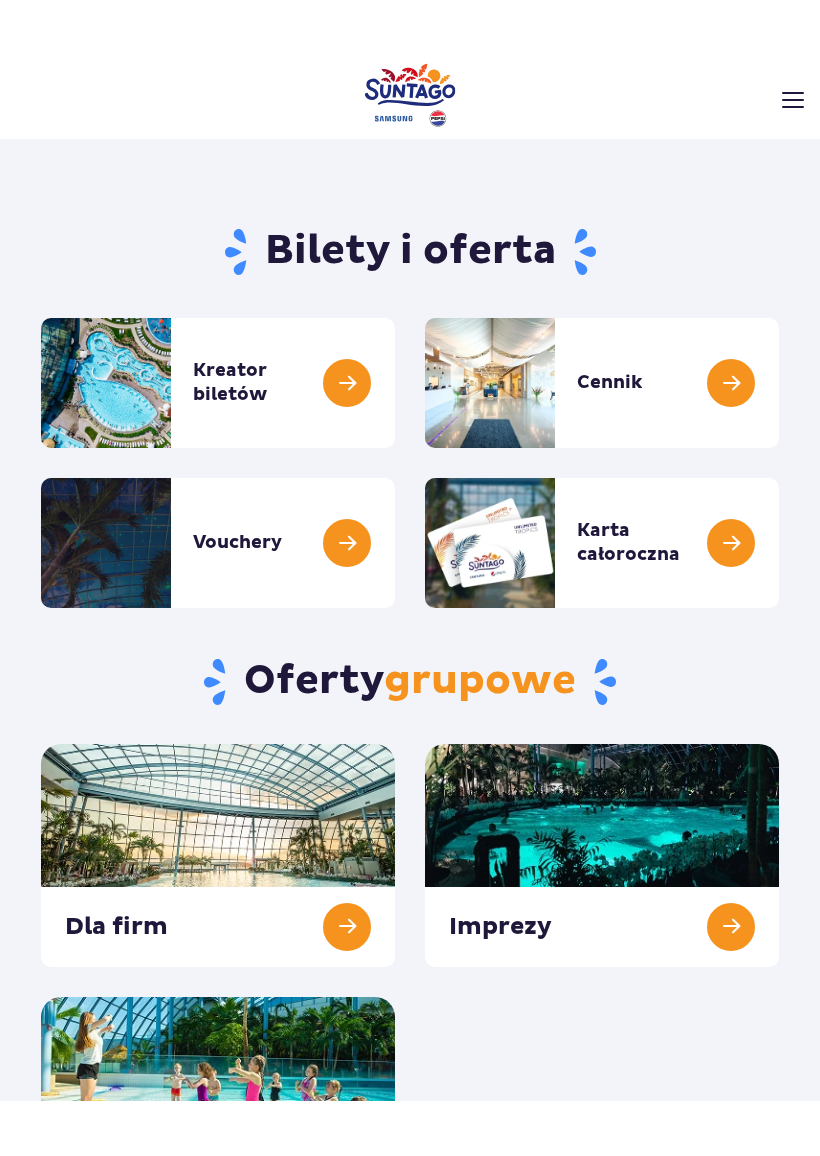 scroll, scrollTop: 24, scrollLeft: 0, axis: vertical 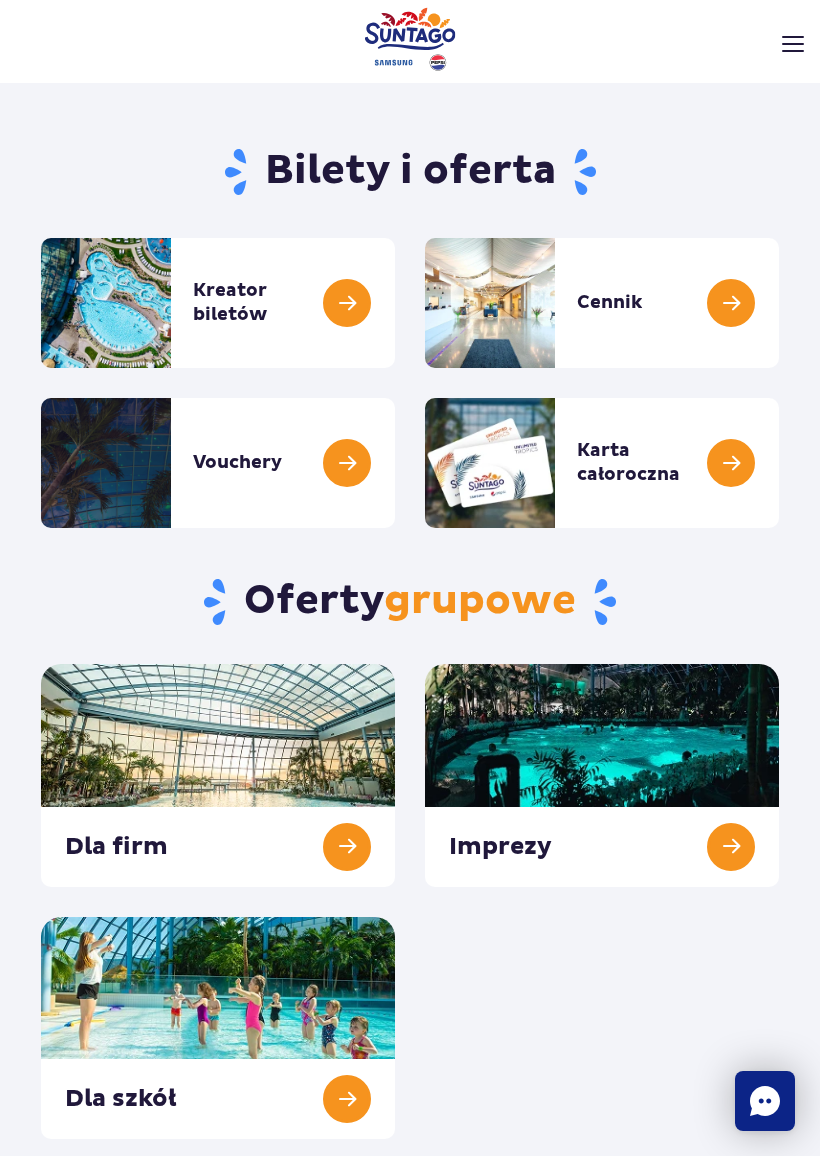 click at bounding box center (779, 303) 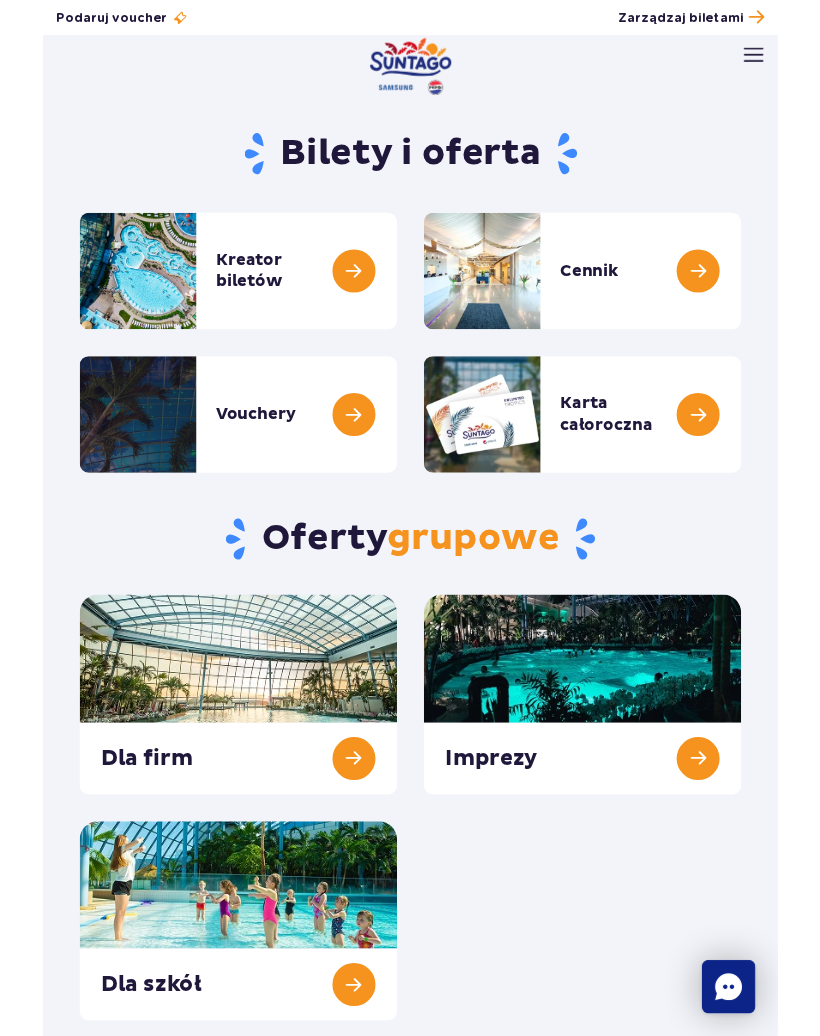 scroll, scrollTop: 85, scrollLeft: 0, axis: vertical 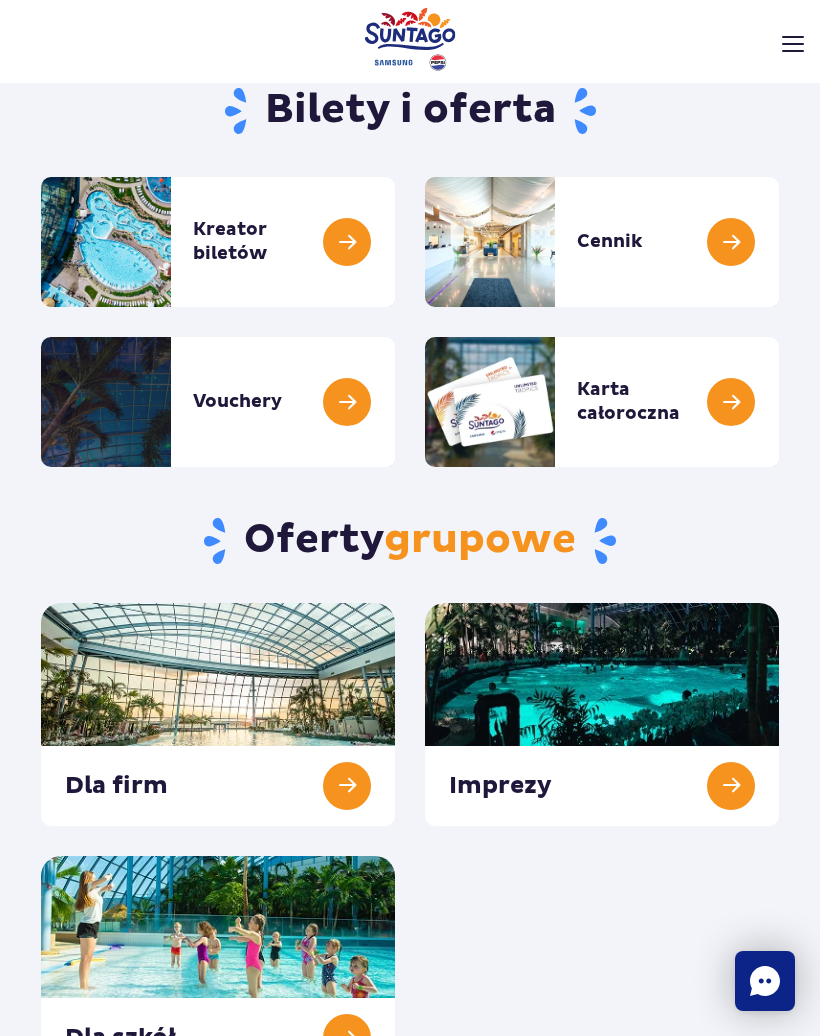 click at bounding box center [395, 242] 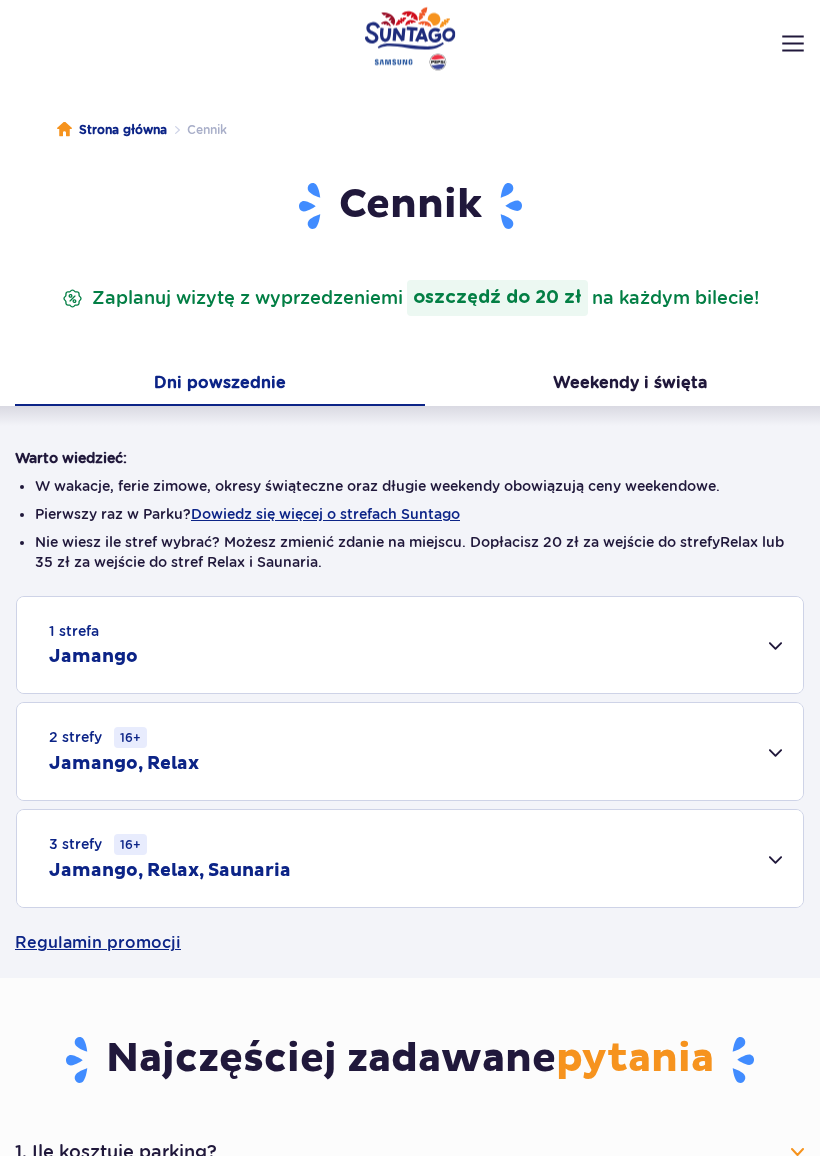scroll, scrollTop: 28, scrollLeft: 0, axis: vertical 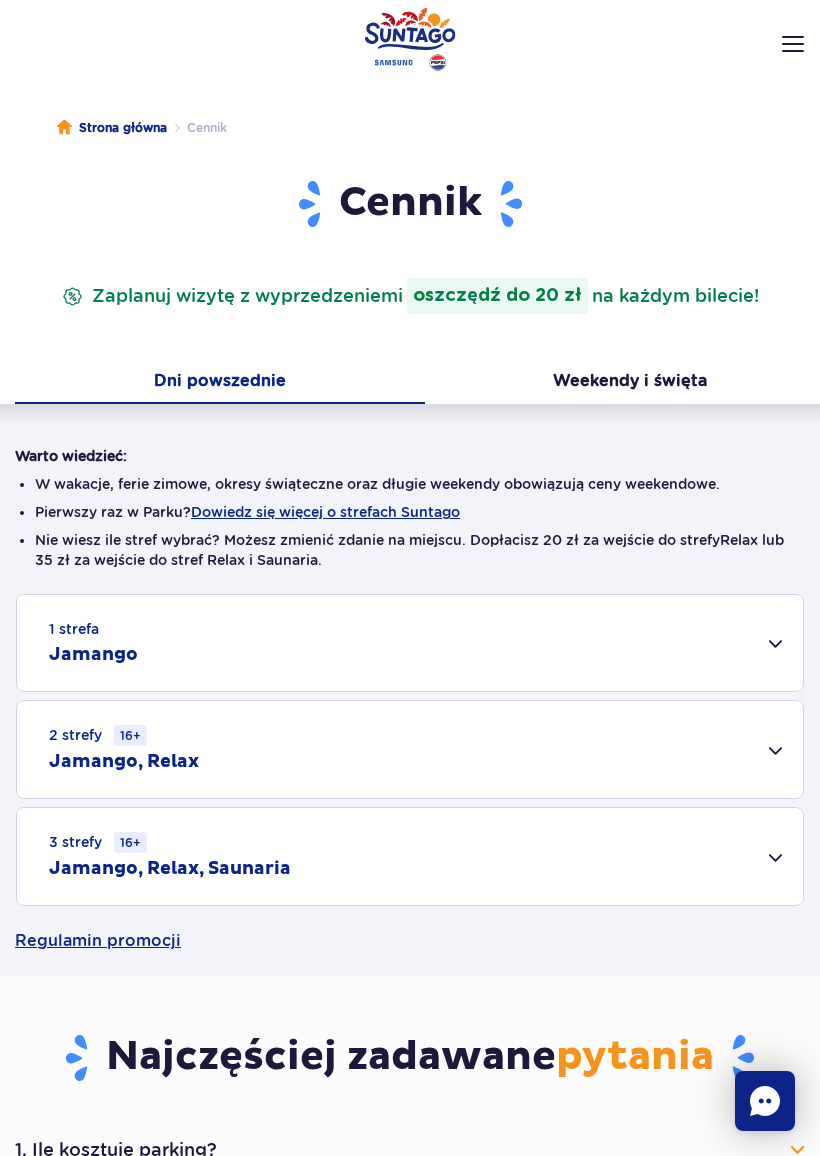 click on "1 strefa
Jamango" at bounding box center [410, 643] 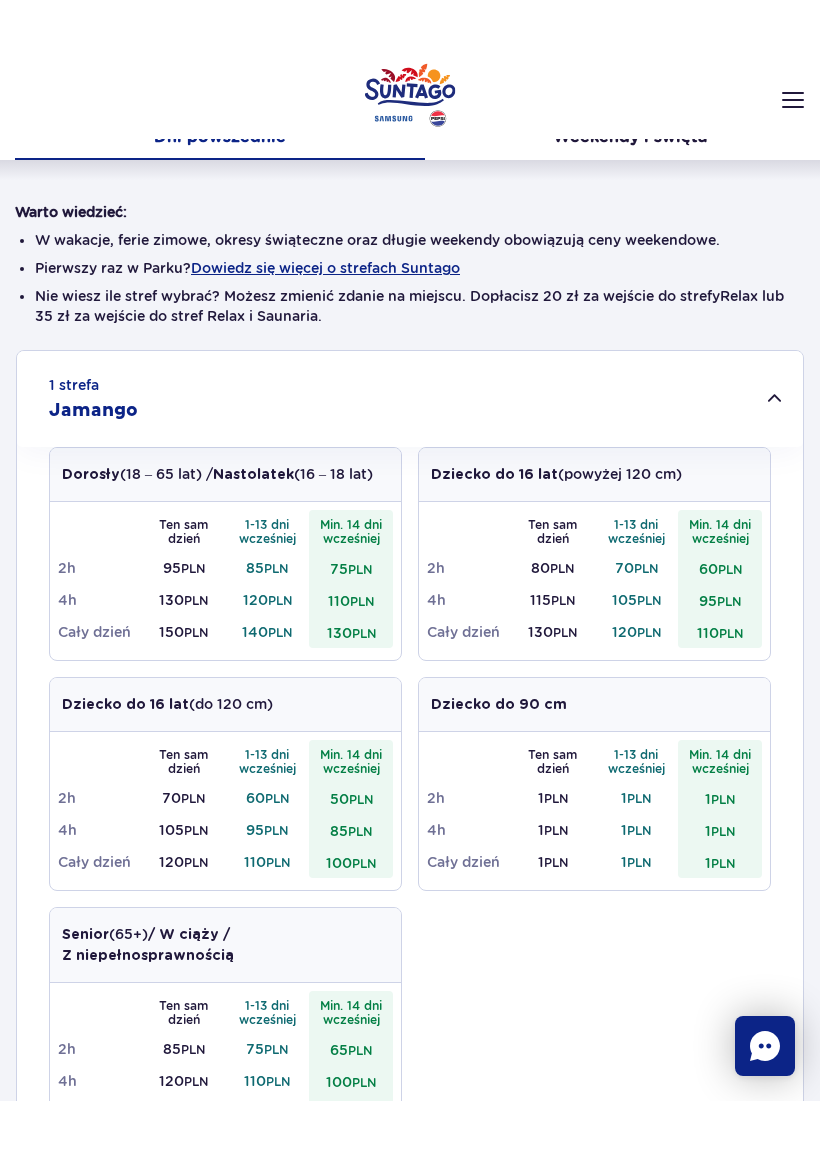 scroll, scrollTop: 0, scrollLeft: 0, axis: both 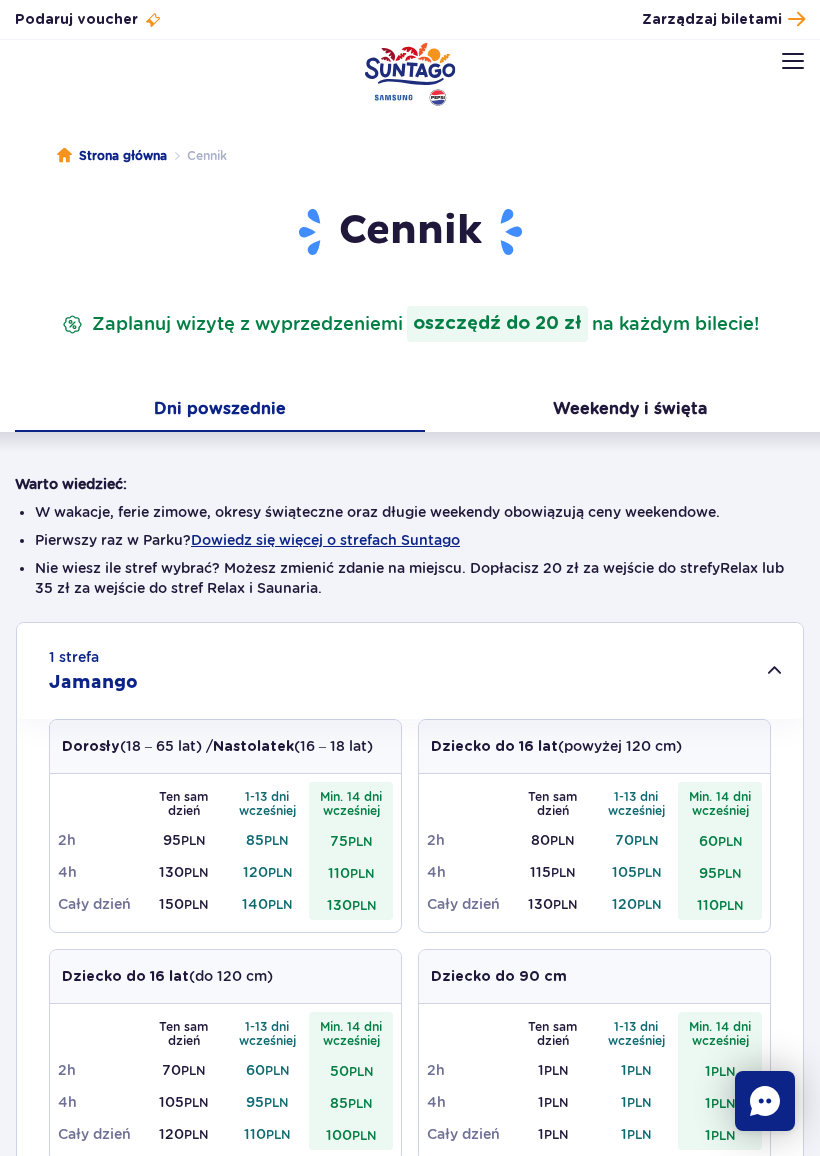 click on "Weekendy i święta" at bounding box center [630, 411] 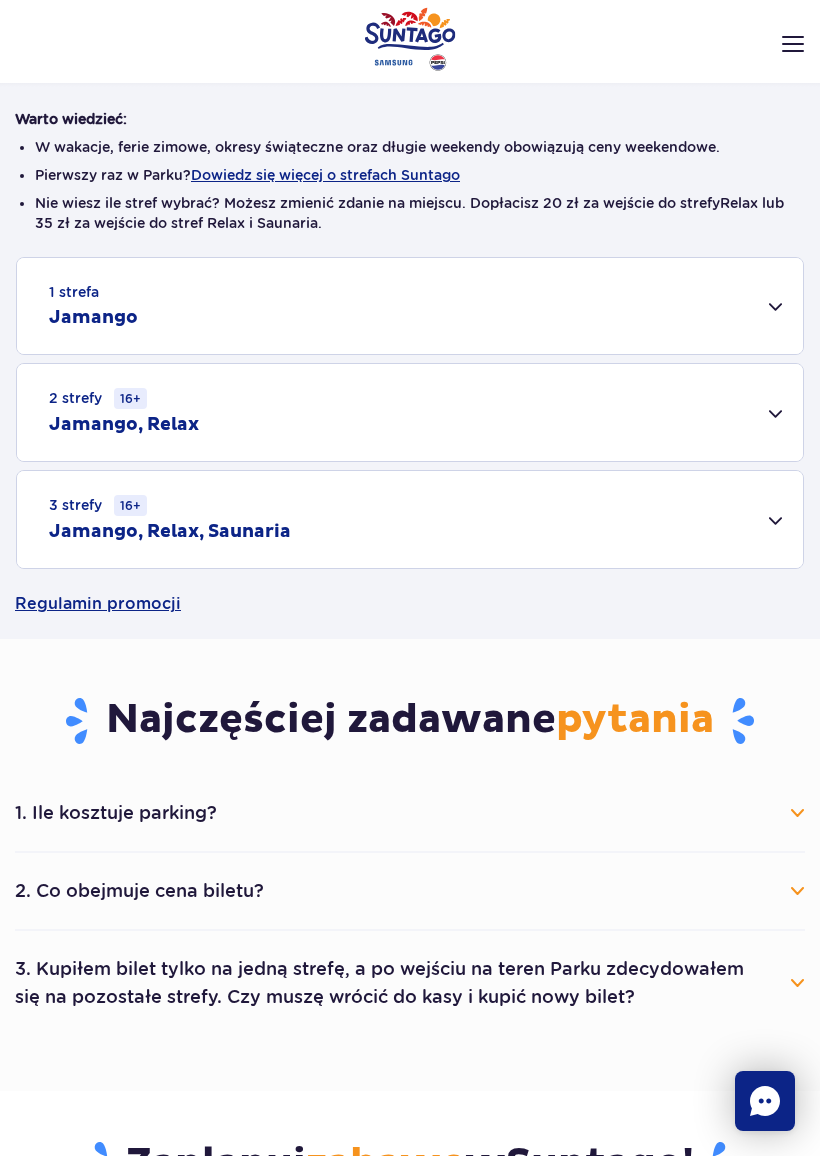 scroll, scrollTop: 377, scrollLeft: 0, axis: vertical 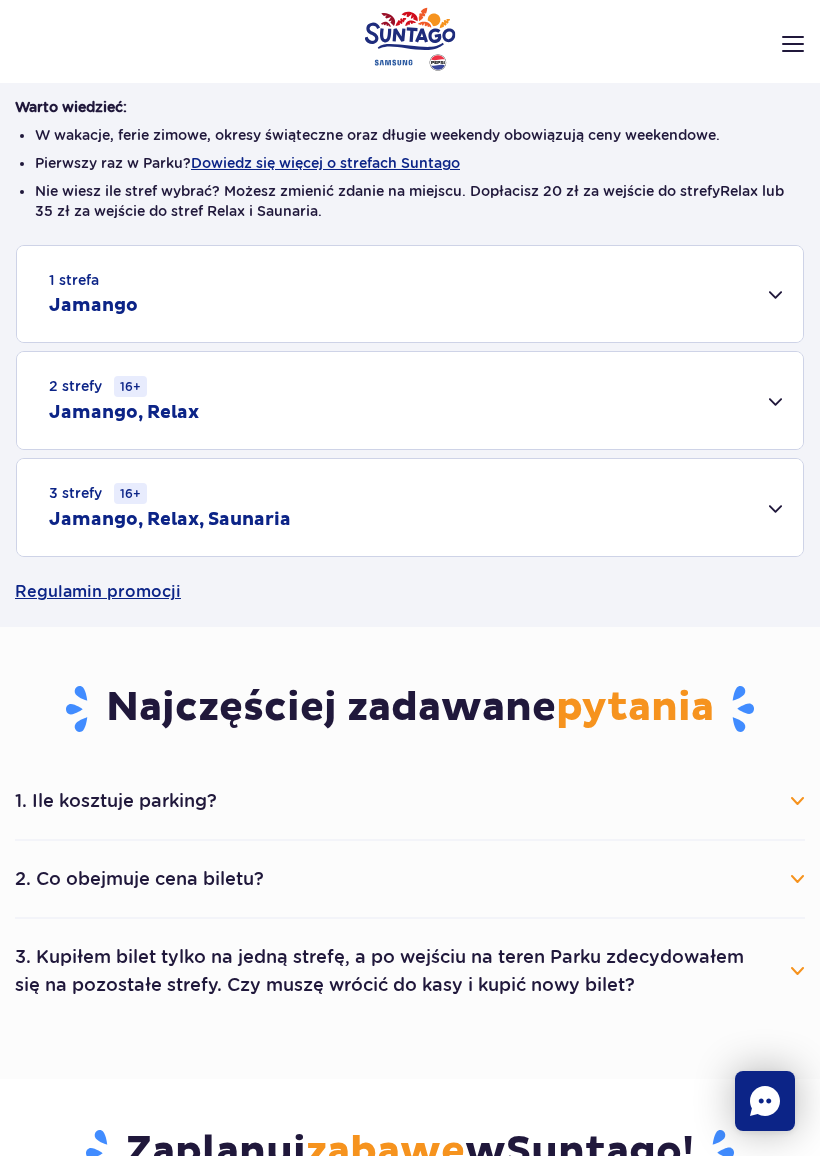 click on "1 strefa
Jamango" at bounding box center (410, 294) 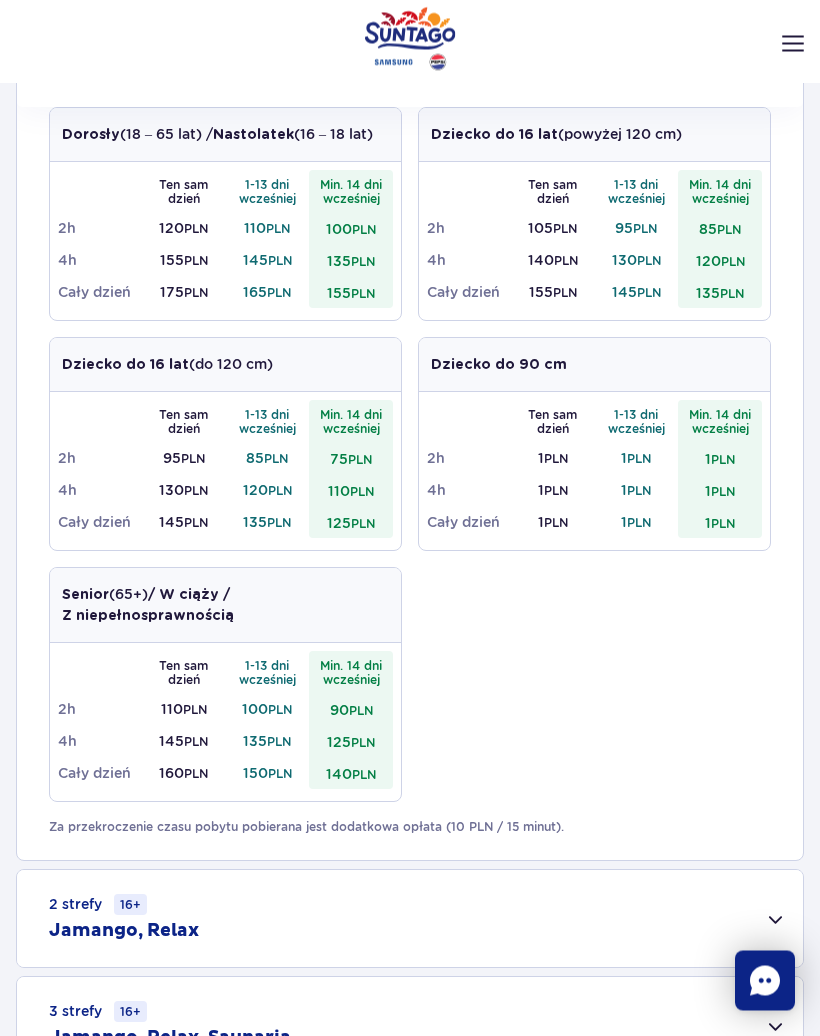 scroll, scrollTop: 451, scrollLeft: 0, axis: vertical 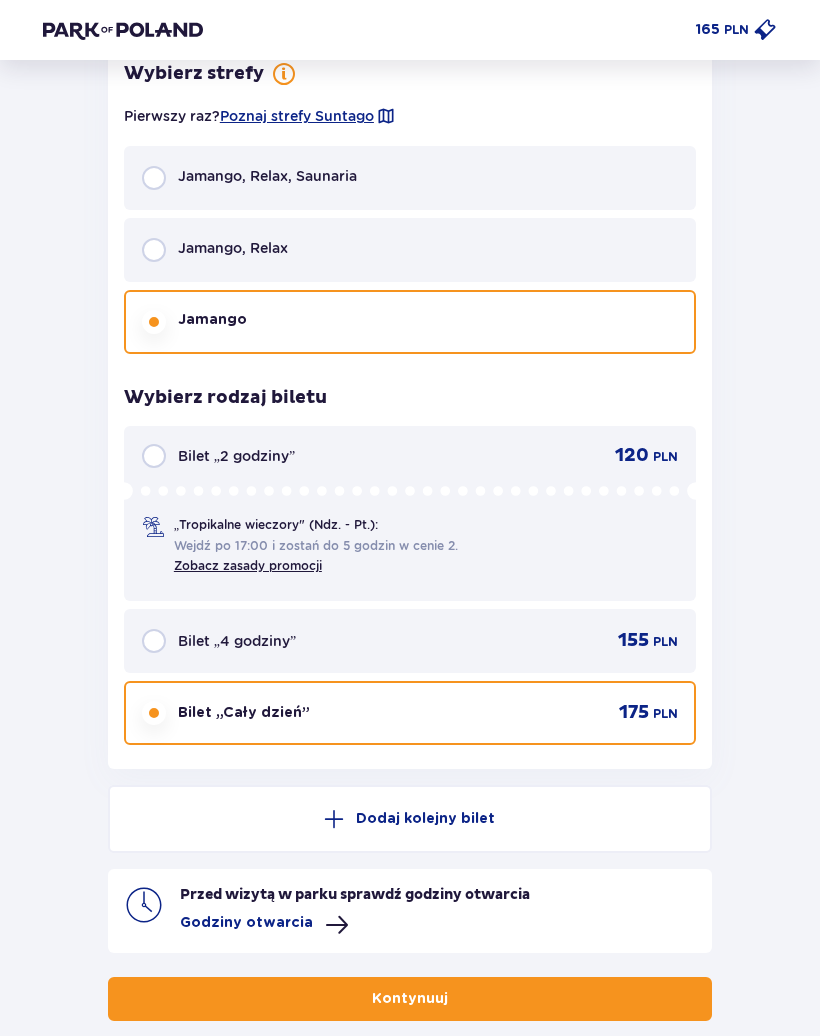 click on "Kontynuuj" at bounding box center (410, 999) 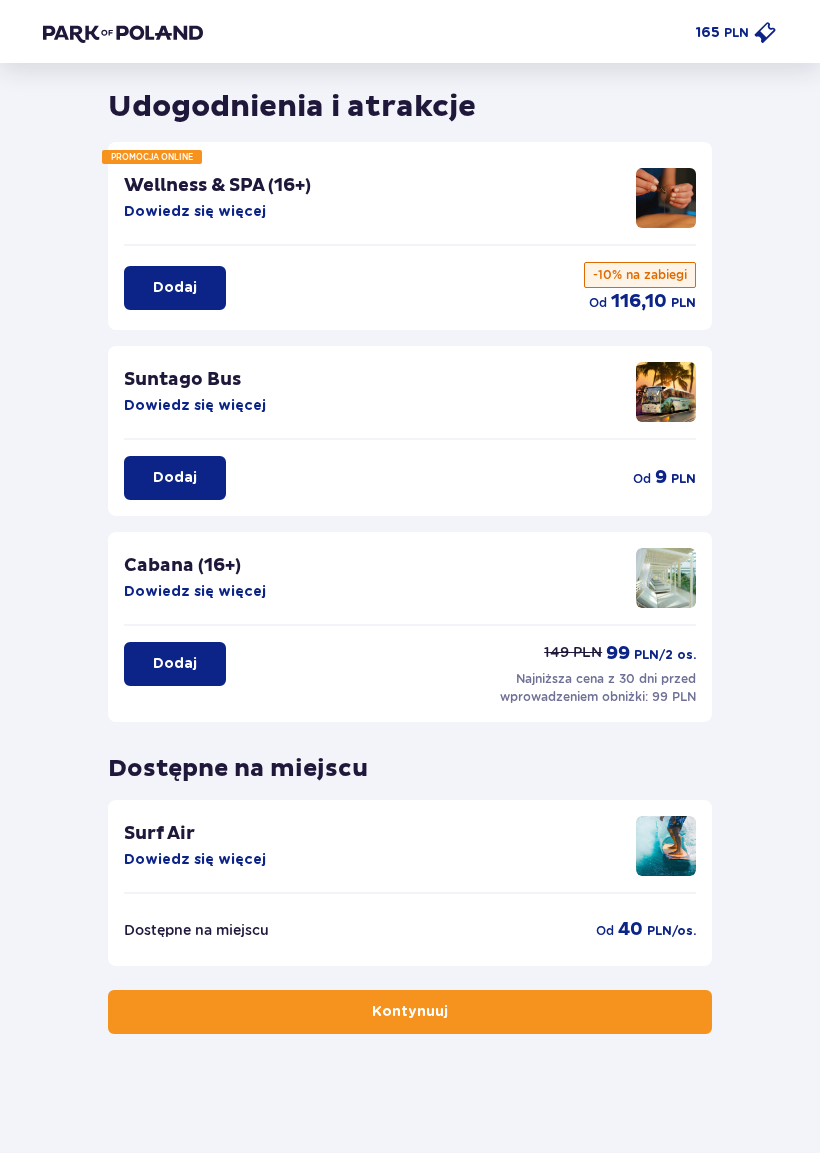 scroll, scrollTop: 50, scrollLeft: 0, axis: vertical 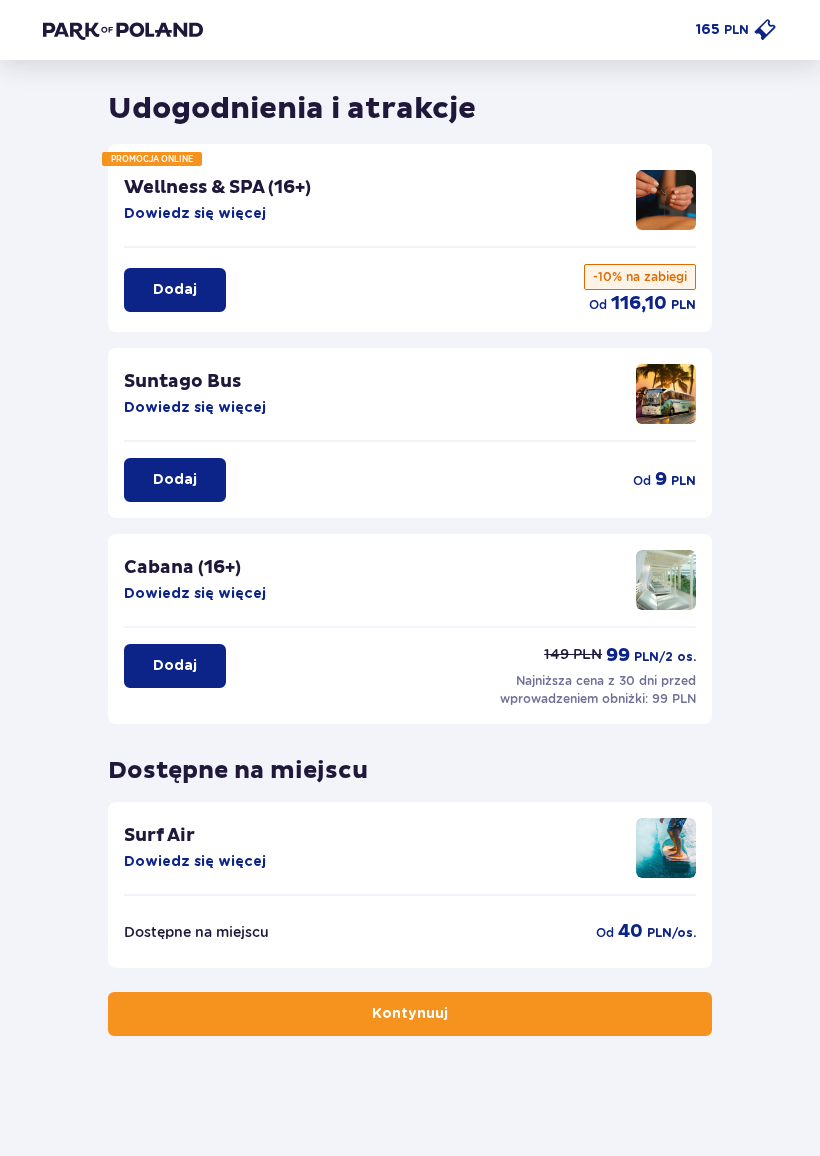 click on "Kontynuuj" at bounding box center (410, 1014) 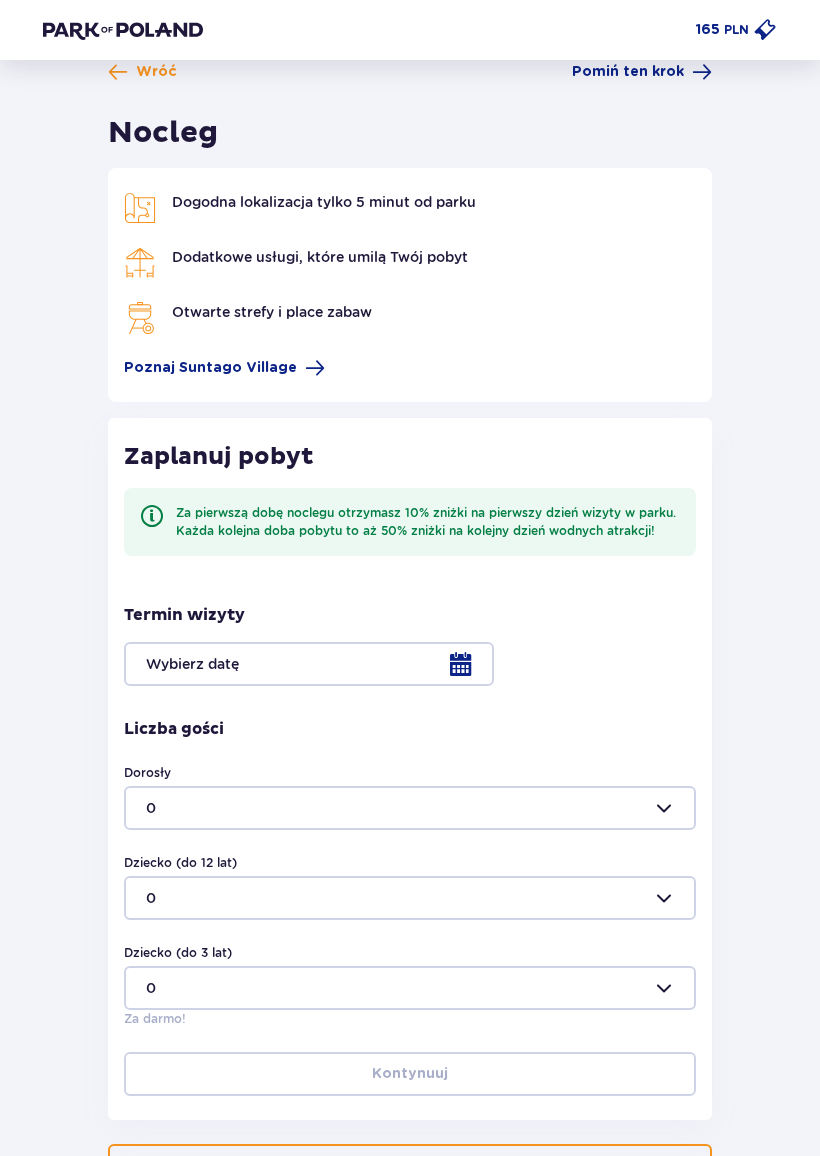 scroll, scrollTop: 178, scrollLeft: 0, axis: vertical 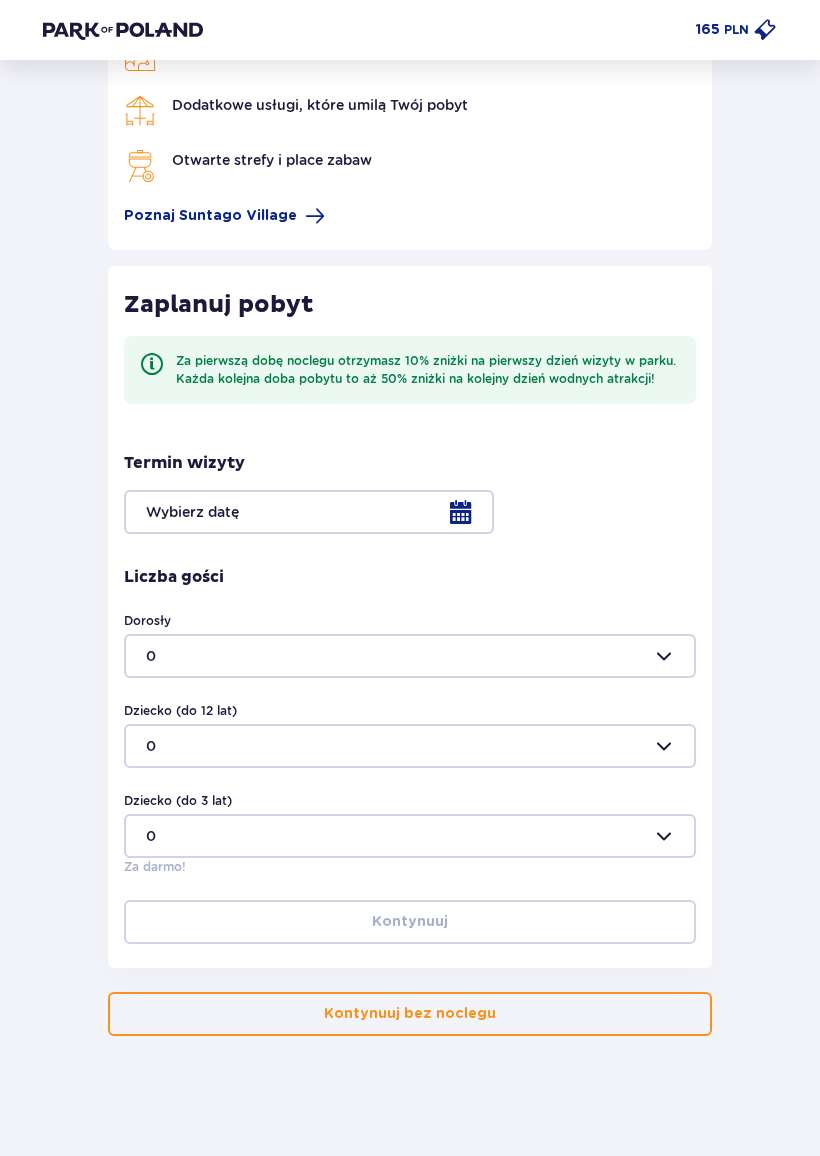 click at bounding box center (410, 512) 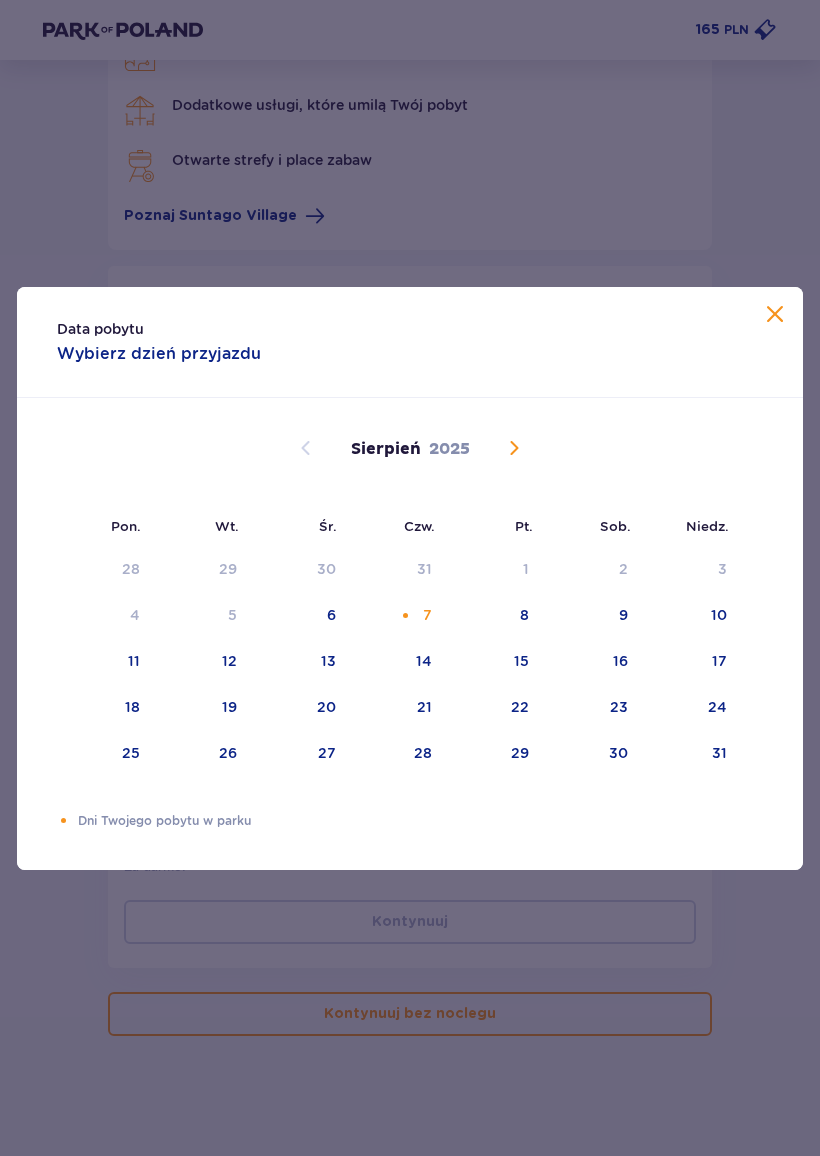 click on "7" at bounding box center [398, 616] 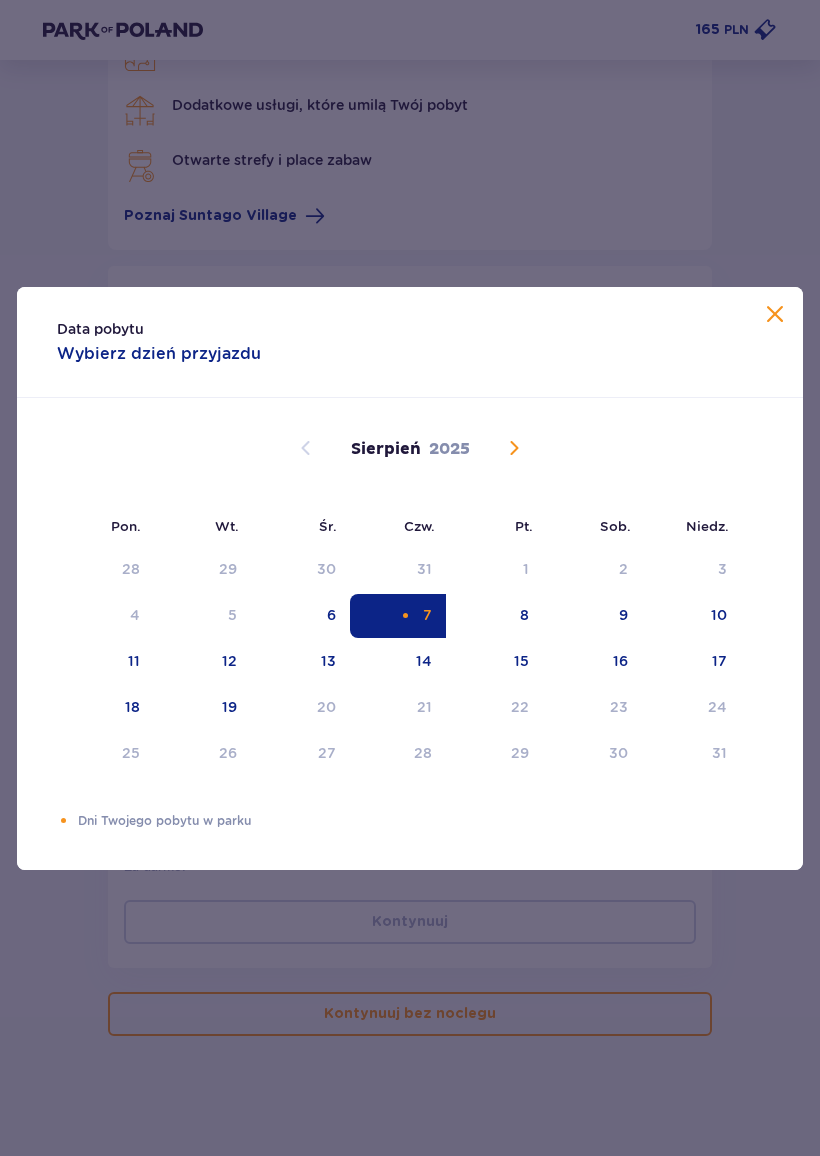 click on "Data pobytu Wybierz dzień przyjazdu Pon. Wt. Śr. Czw. Pt. Sob. Niedz. Lipiec 2025 30 1 2 3 4 5 6 7 8 9 10 11 12 13 14 15 16 17 18 19 20 21 22 23 24 25 26 27 28 29 30 31 1 2 3 Sierpień 2025 28 29 30 31 1 2 3 4 5 6 7 8 9 10 11 12 13 14 15 16 17 18 19 20 21 22 23 24 25 26 27 28 29 30 31 Wrzesień 2025 1 2 3 4 5 6 7 8 9 10 11 12 13 14 15 16 17 18 19 20 21 22 23 24 25 26 27 28 29 30 1 2 3 4 5 Dni Twojego pobytu w parku" at bounding box center [410, 578] 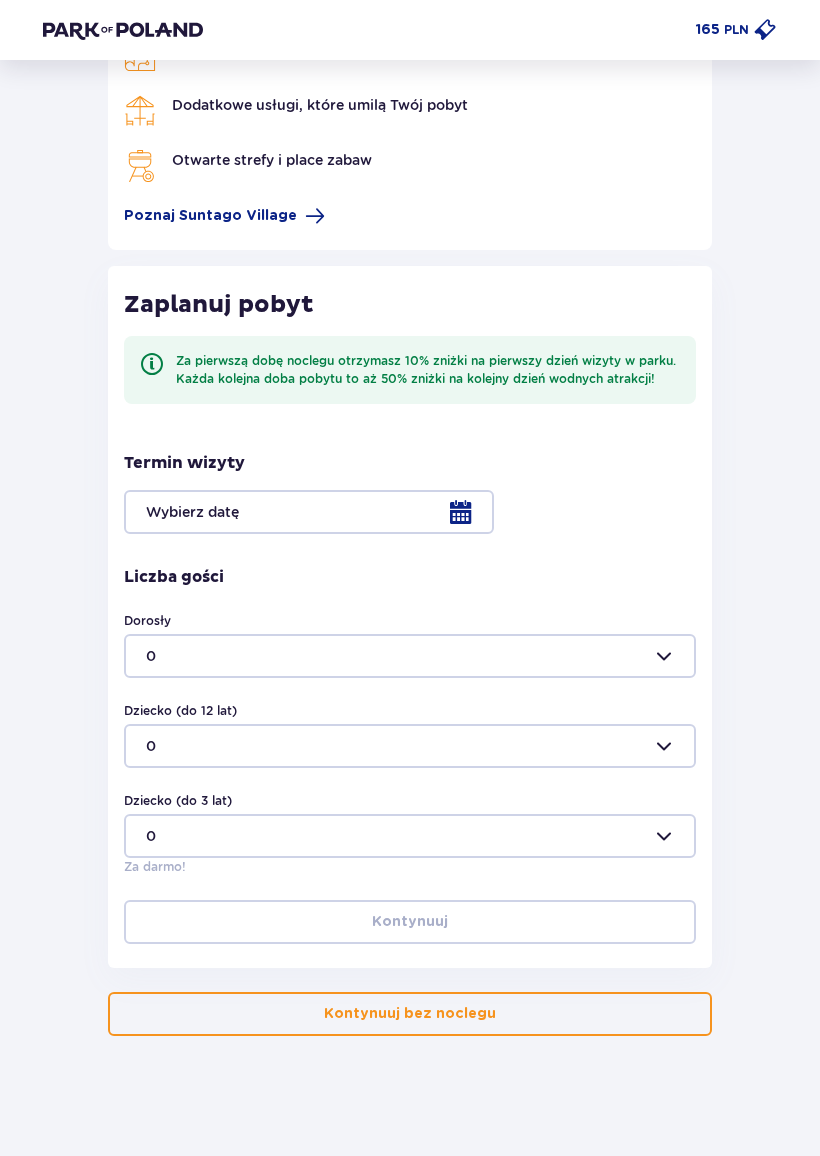 click on "Termin wizyty" at bounding box center (410, 493) 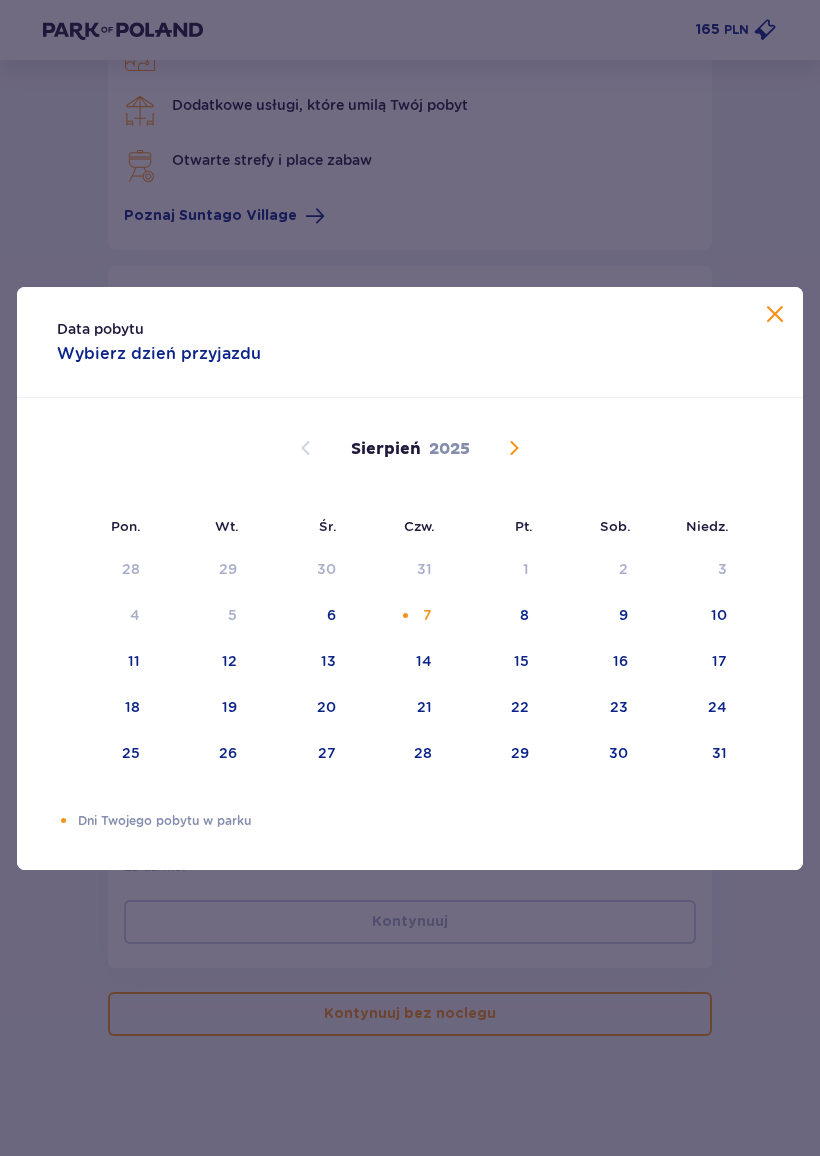 click on "7" at bounding box center [398, 616] 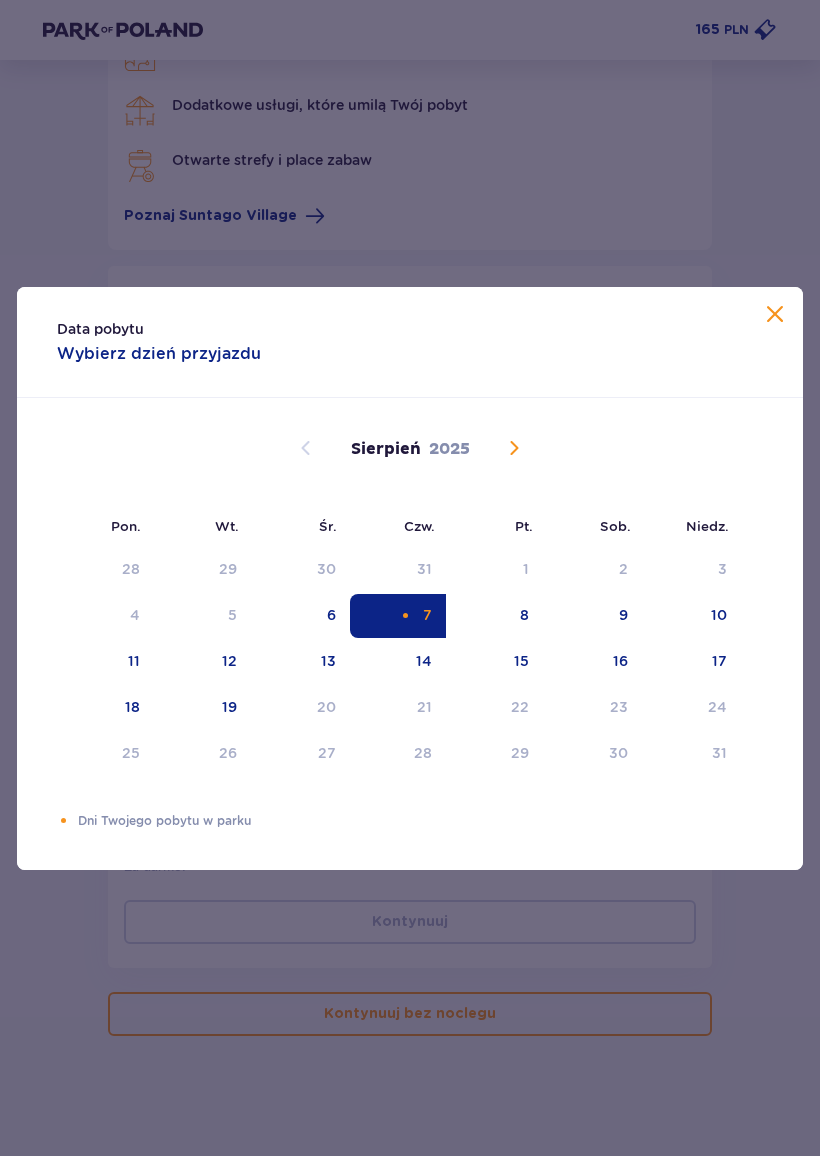 click on "7" at bounding box center [398, 616] 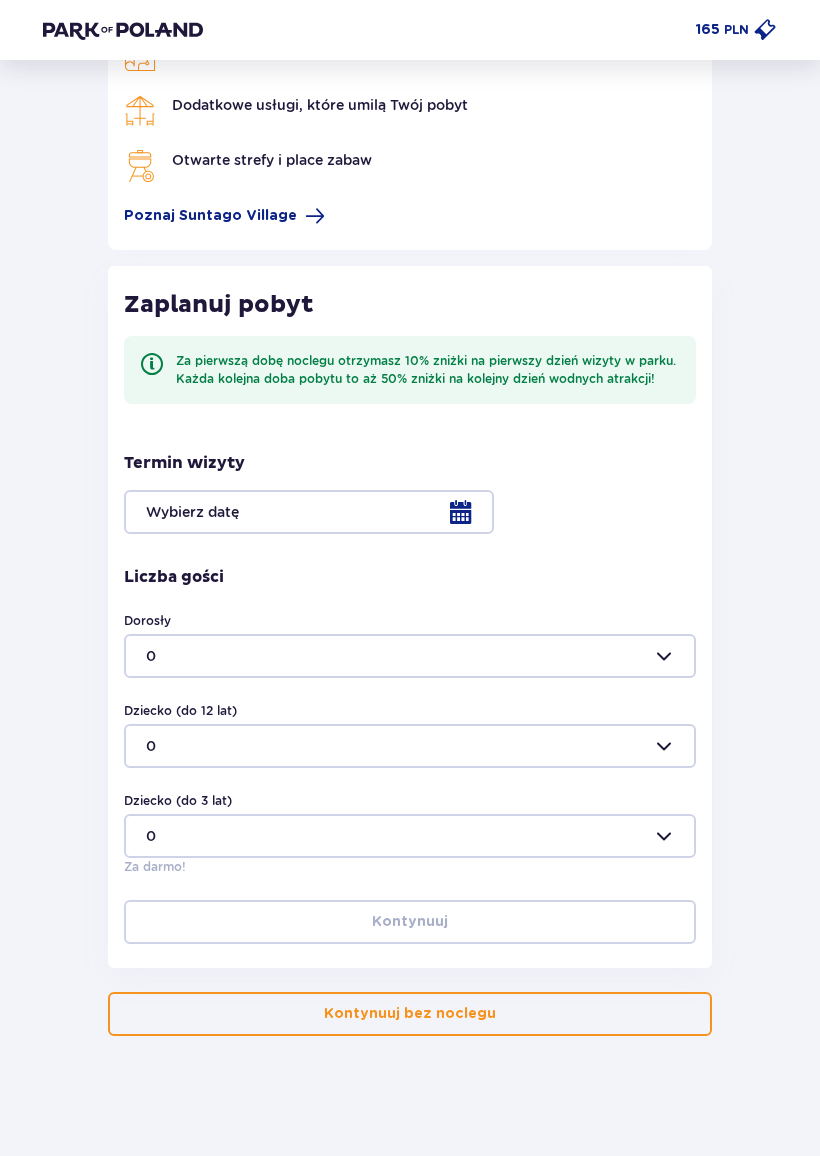 click on "Wróć Pomiń ten krok Nocleg Dogodna lokalizacja tylko 5 minut od parku   Dodatkowe usługi, które umilą Twój pobyt   Otwarte strefy i place zabaw   Poznaj Suntago Village Zaplanuj pobyt Za pierwszą dobę noclegu otrzymasz 10% zniżki na pierwszy dzień wizyty w parku. Każda kolejna doba pobytu to aż 50% zniżki na kolejny dzień wodnych atrakcji! Termin wizyty Liczba gości Dorosły   0 Dziecko (do 12 lat)   0 Dziecko (do 3 lat)   0 Za darmo! Kontynuuj Kontynuuj bez noclegu" at bounding box center (410, 473) 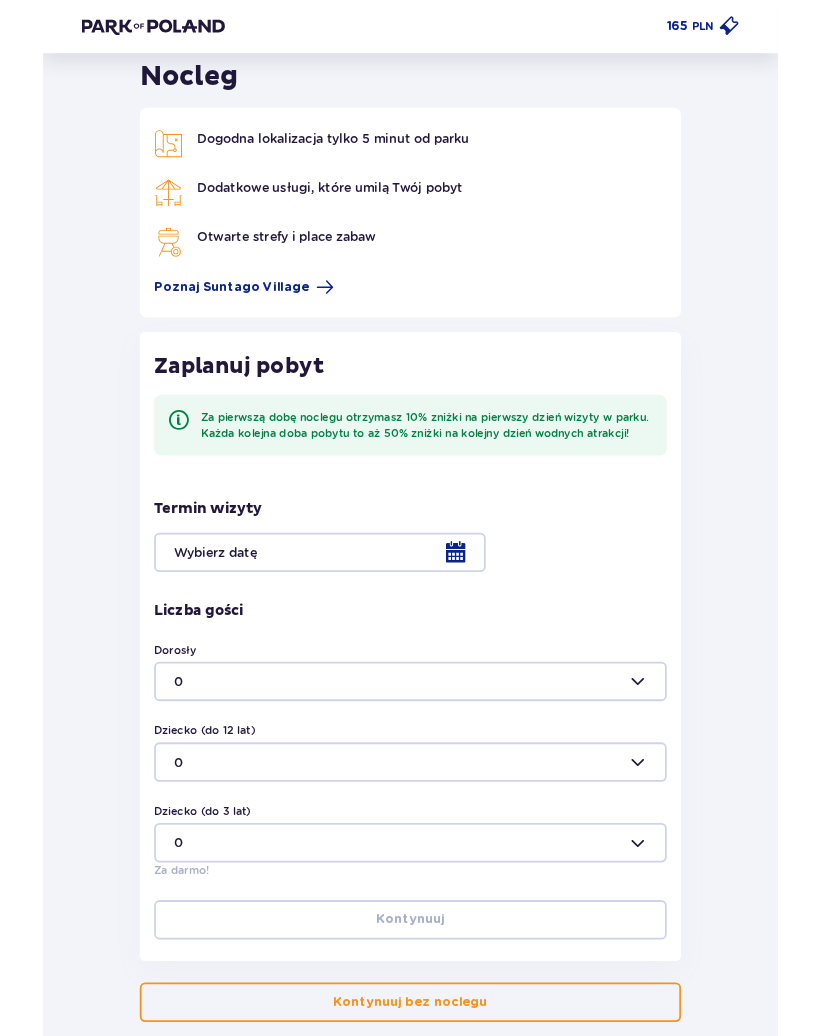 scroll, scrollTop: 298, scrollLeft: 0, axis: vertical 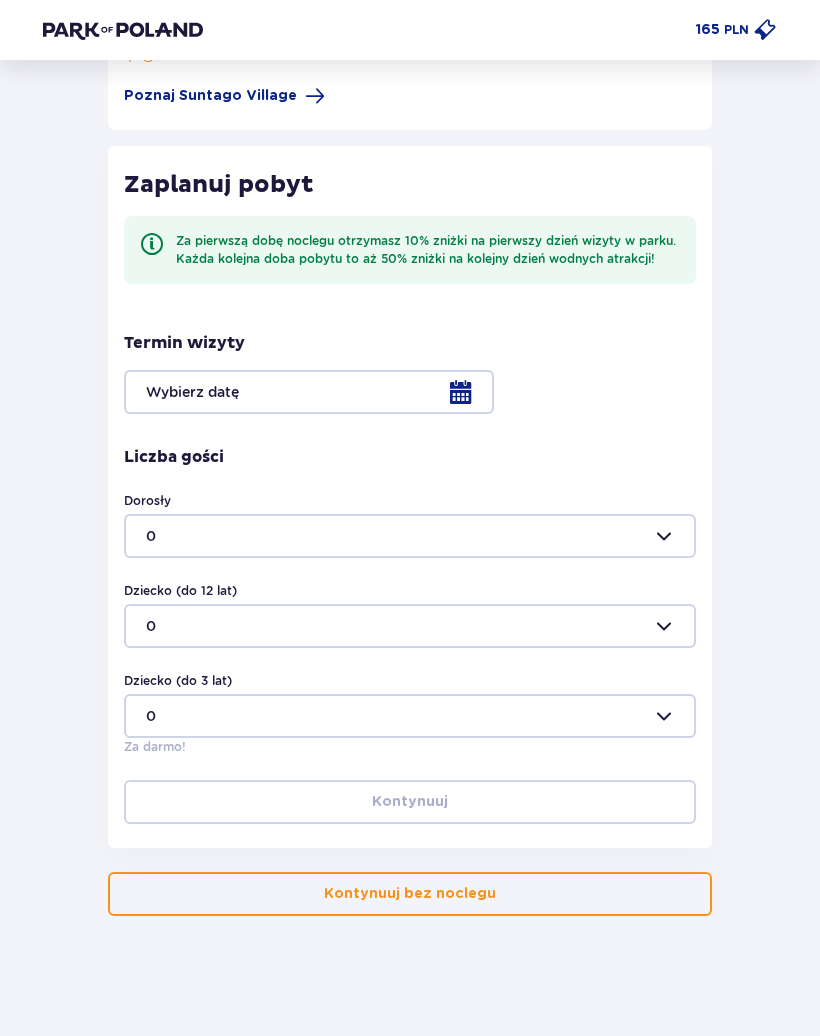 click at bounding box center [410, 536] 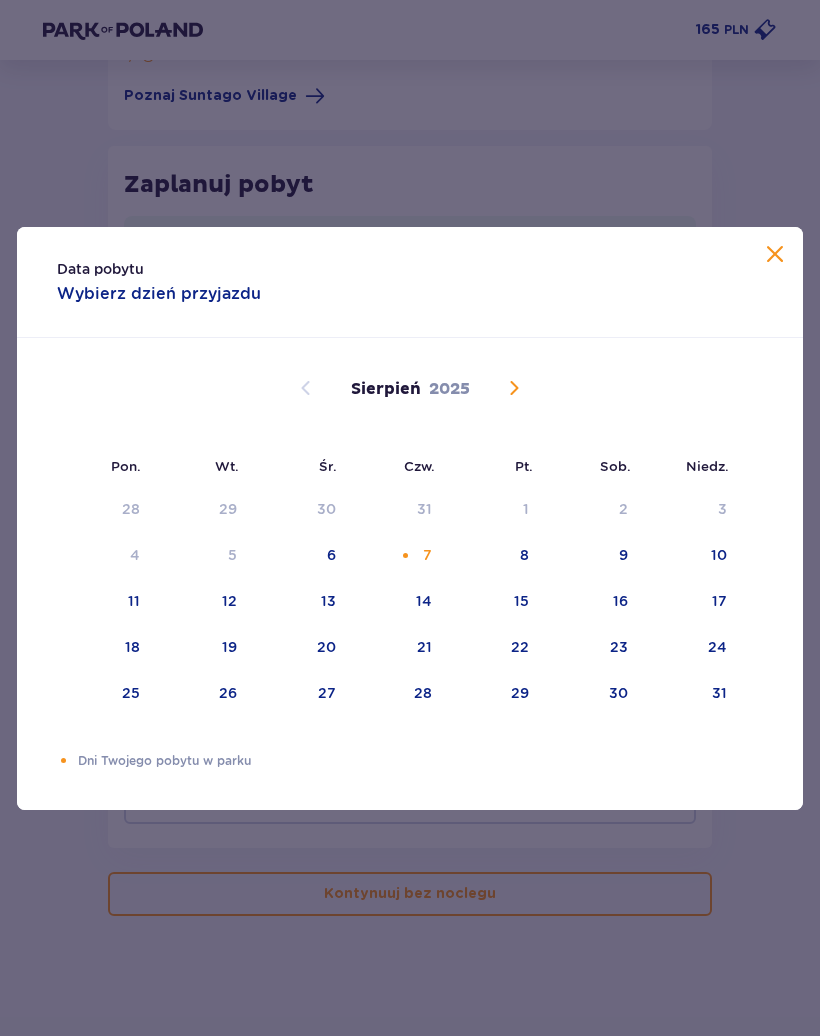 click at bounding box center [775, 255] 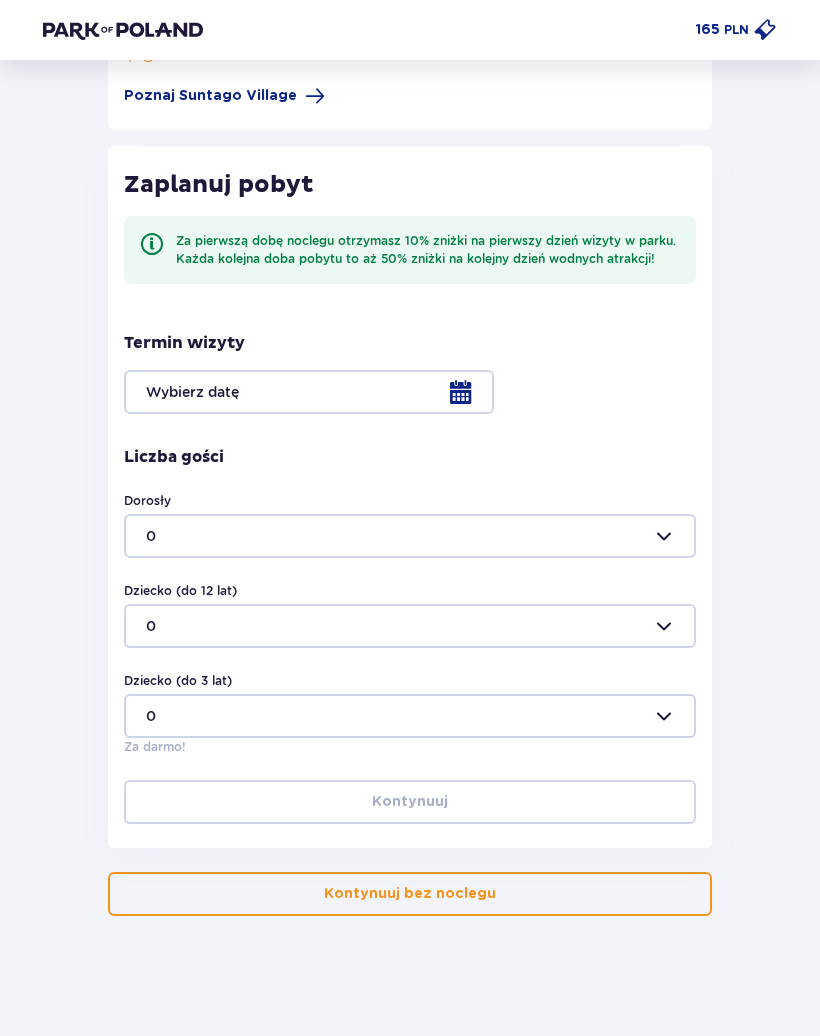 click on "Kontynuuj bez noclegu" at bounding box center (410, 894) 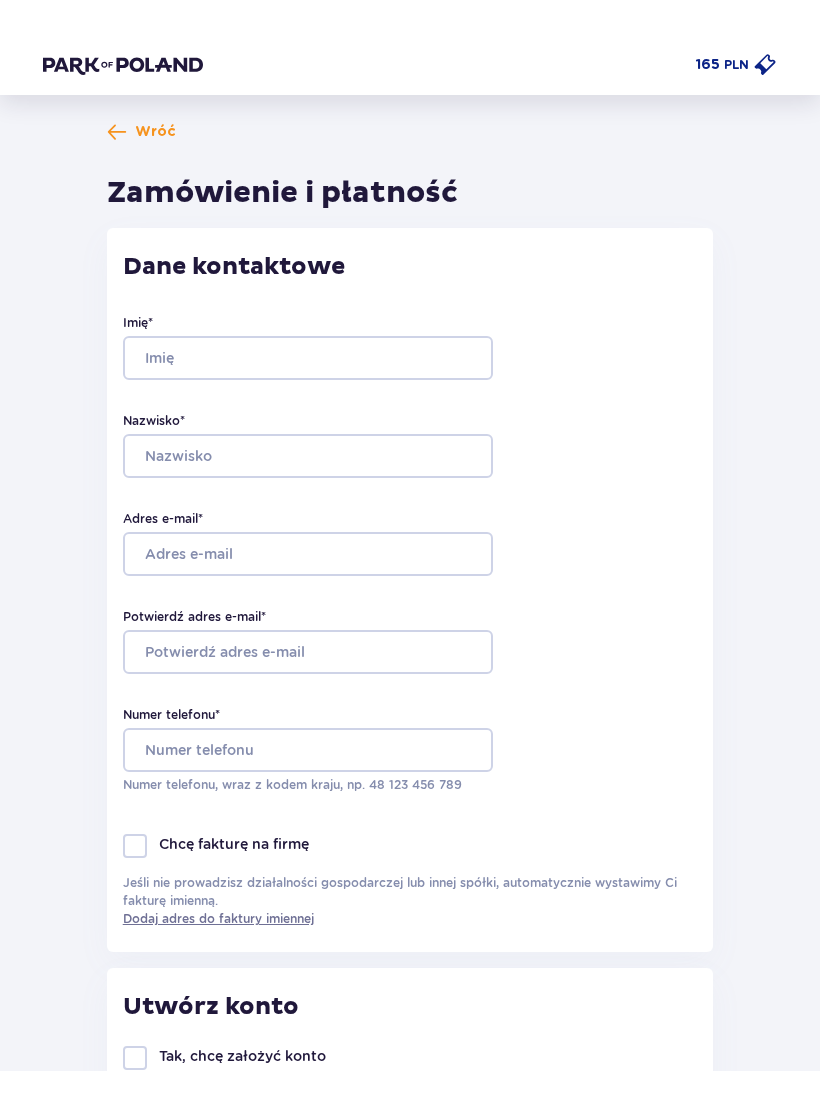 scroll, scrollTop: 0, scrollLeft: 0, axis: both 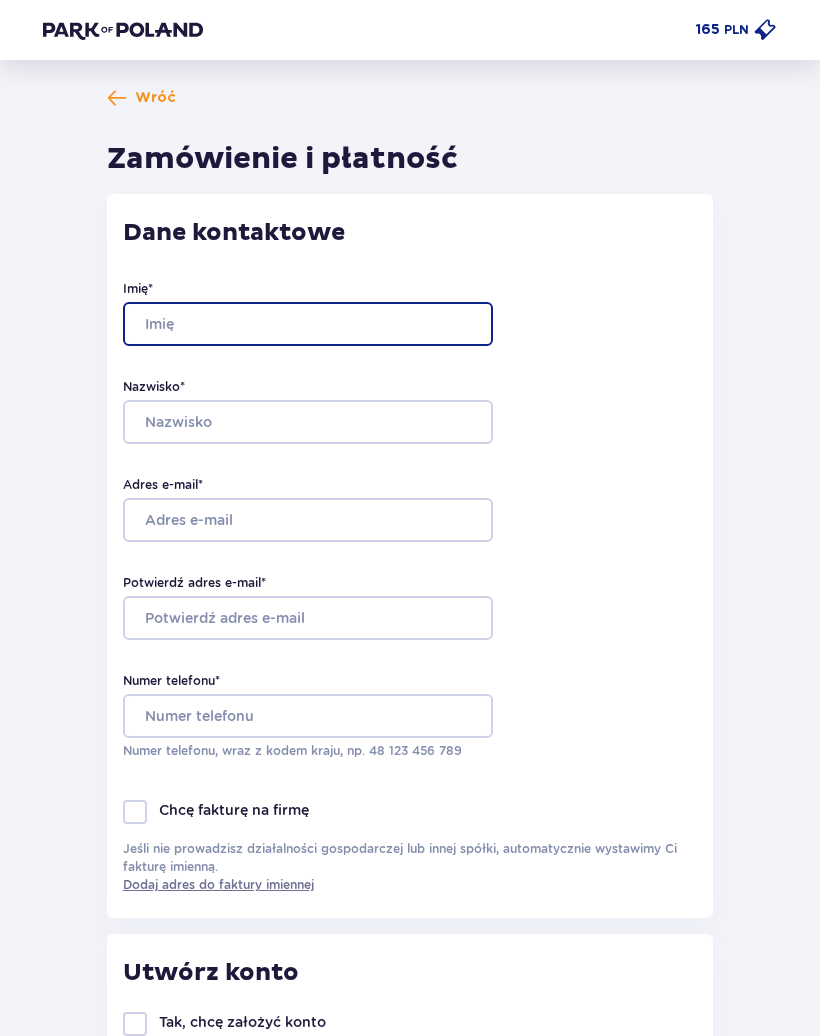 click on "Imię *" at bounding box center [308, 324] 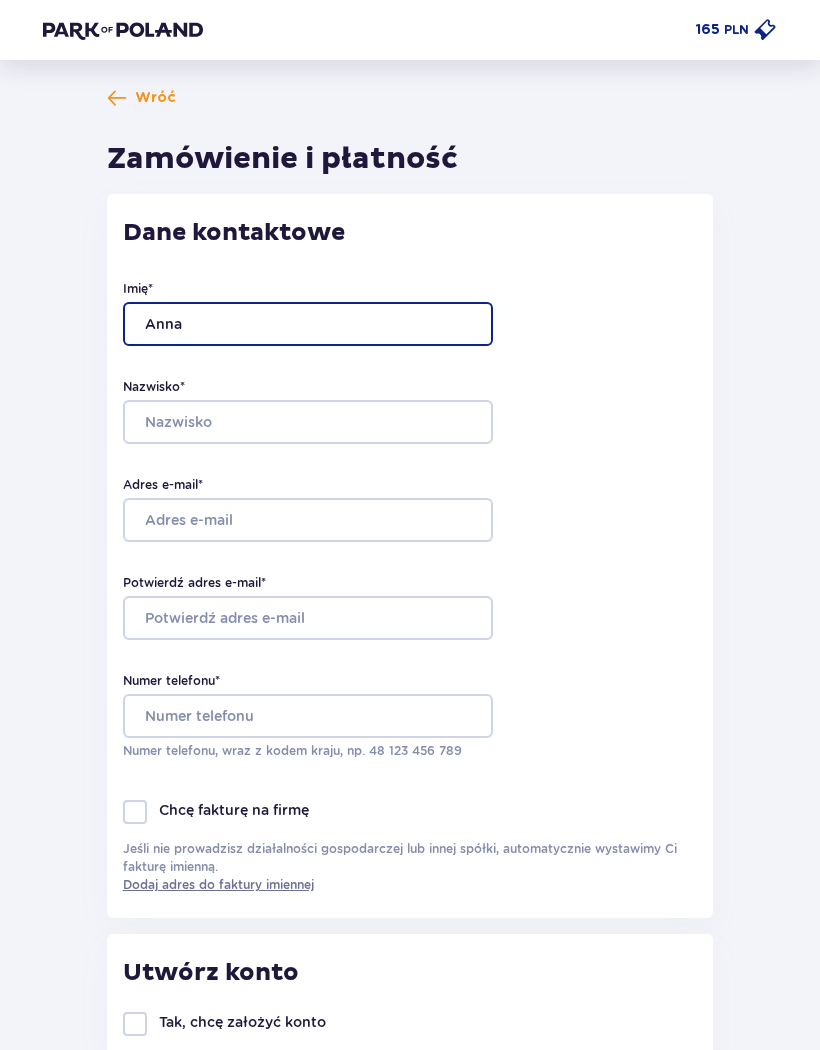 type on "Anna" 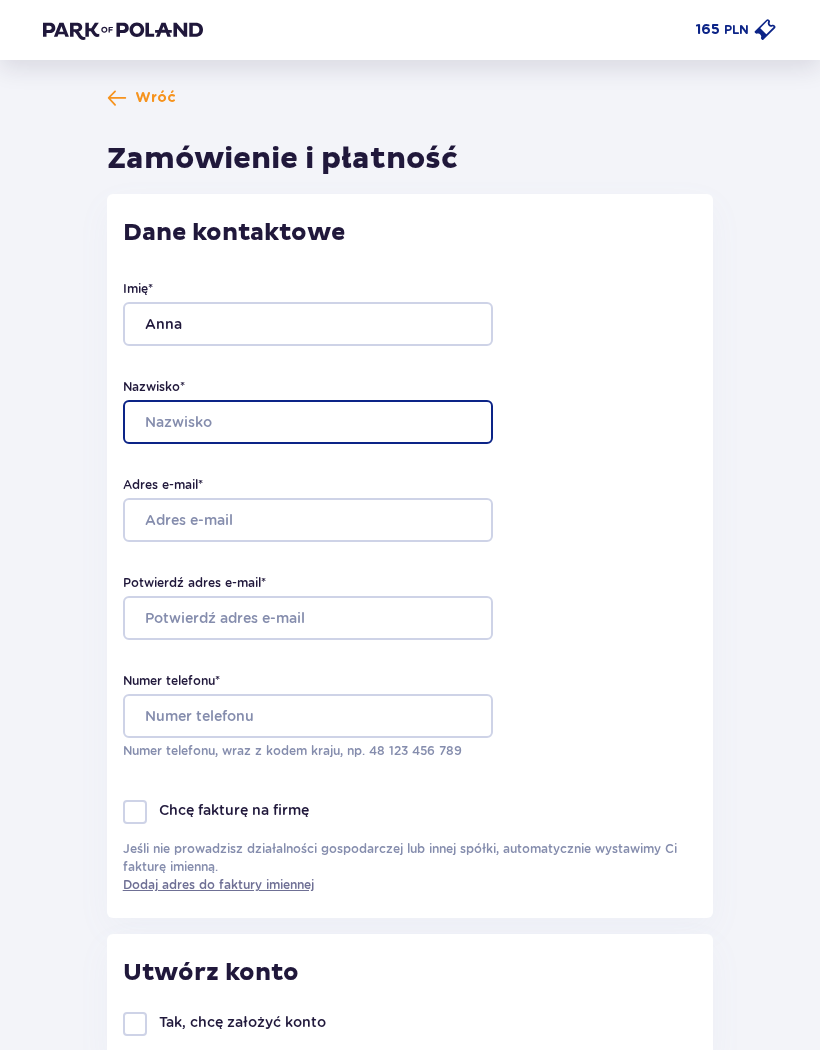 click on "Nazwisko *" at bounding box center [308, 422] 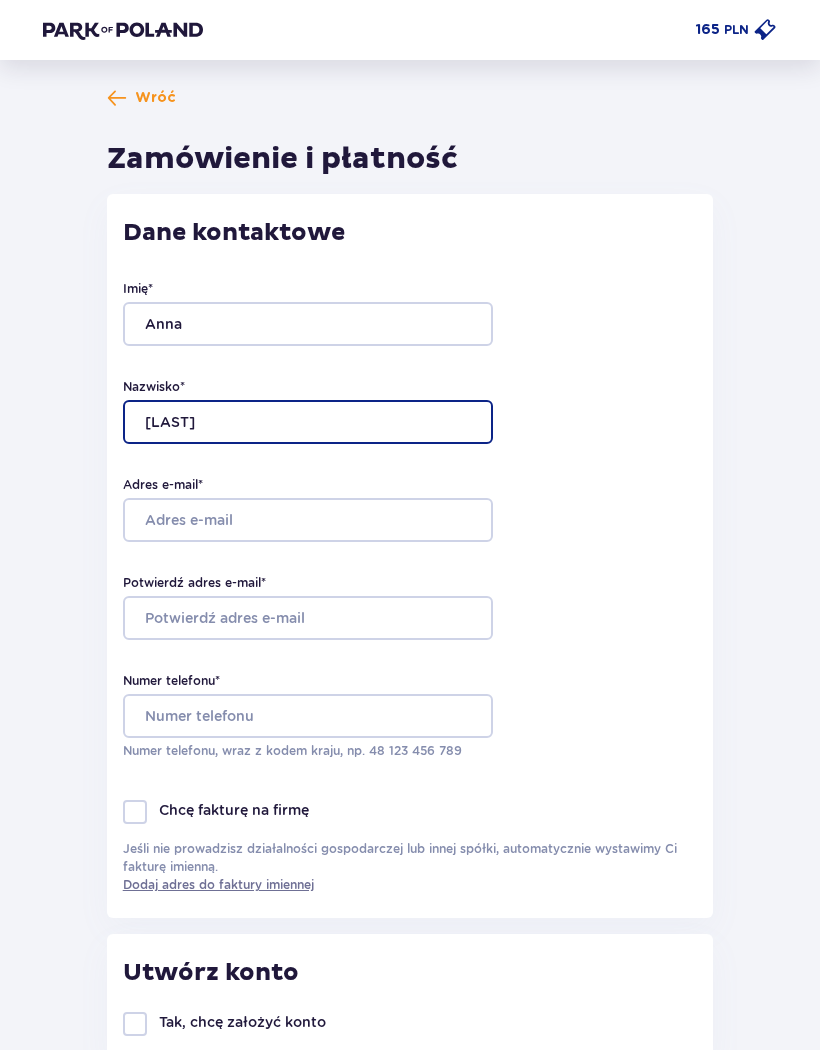 type on "Ambrozik" 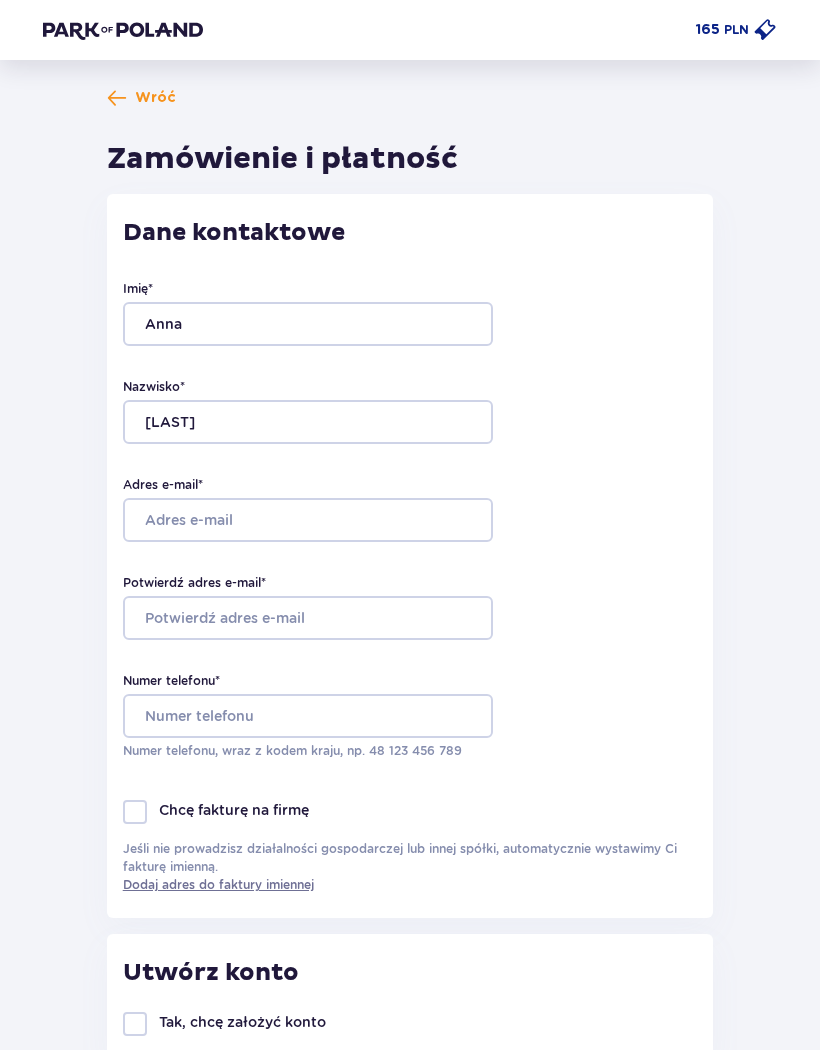 click on "Adres e-mail *" at bounding box center (308, 520) 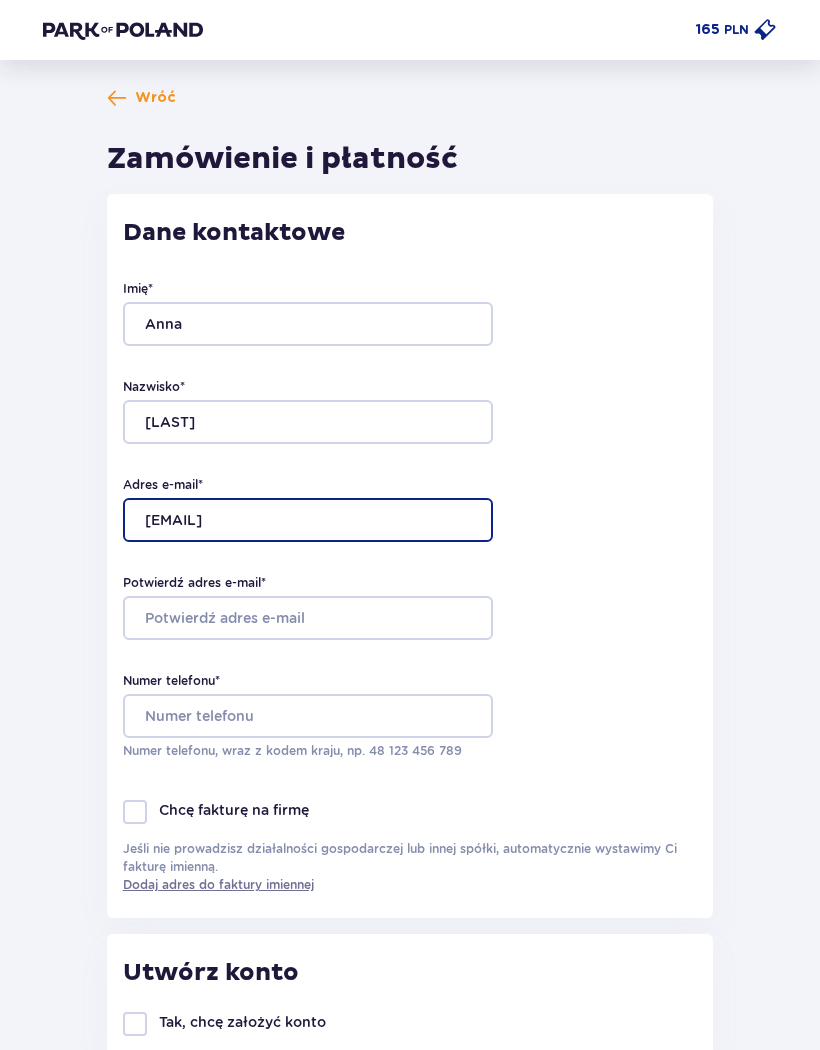 type on "anjul.ambrozik@gmail.com" 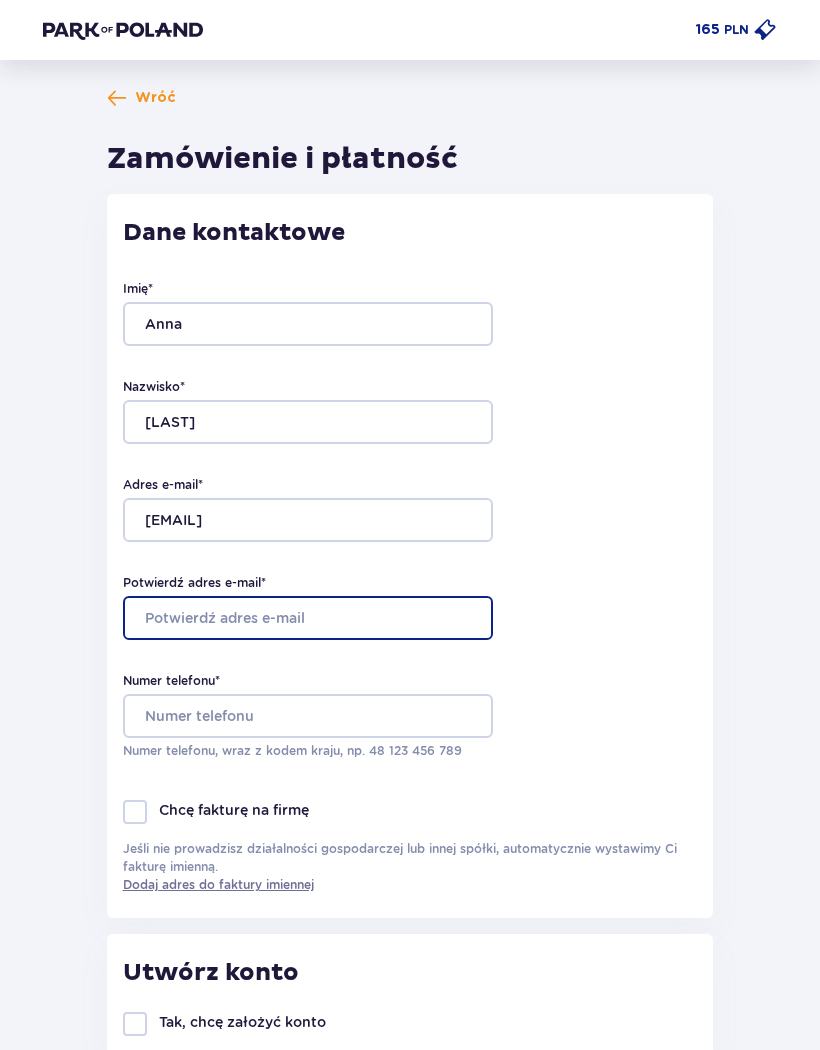 click on "Potwierdź adres e-mail *" at bounding box center (308, 618) 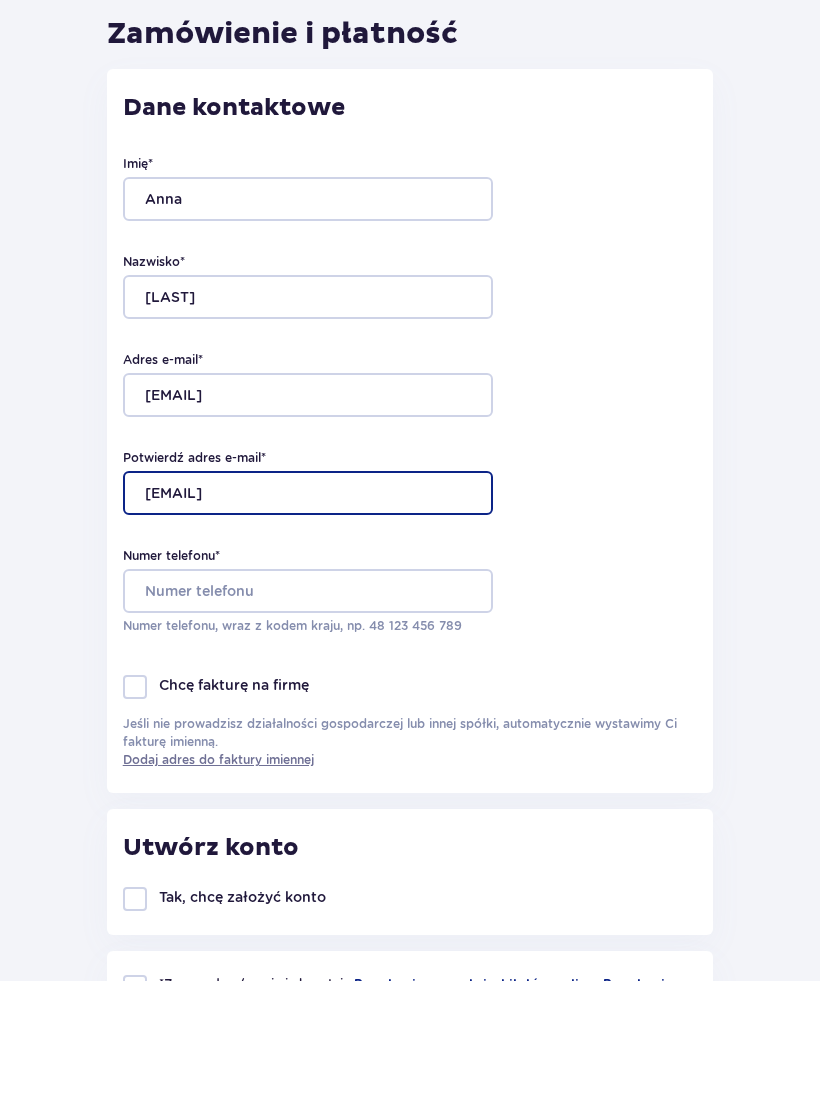 type on "anjul.ambrozik@gmail.com" 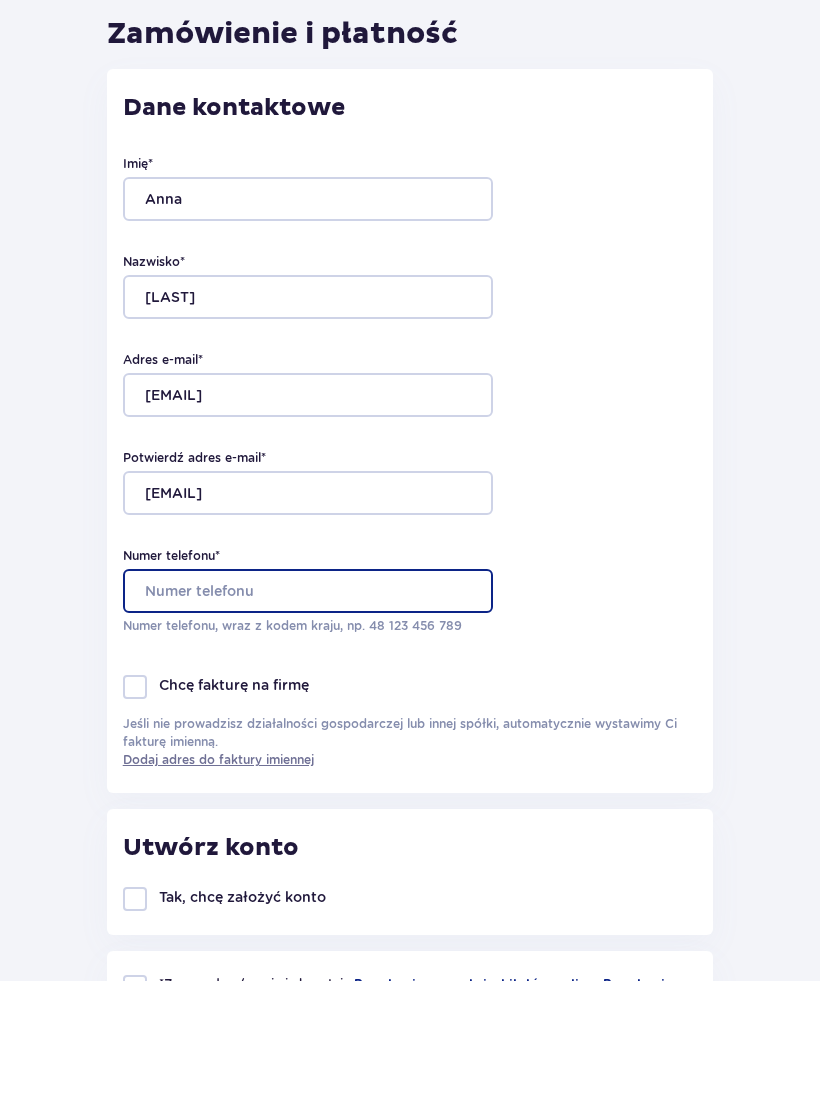 click on "Numer telefonu *" at bounding box center [308, 716] 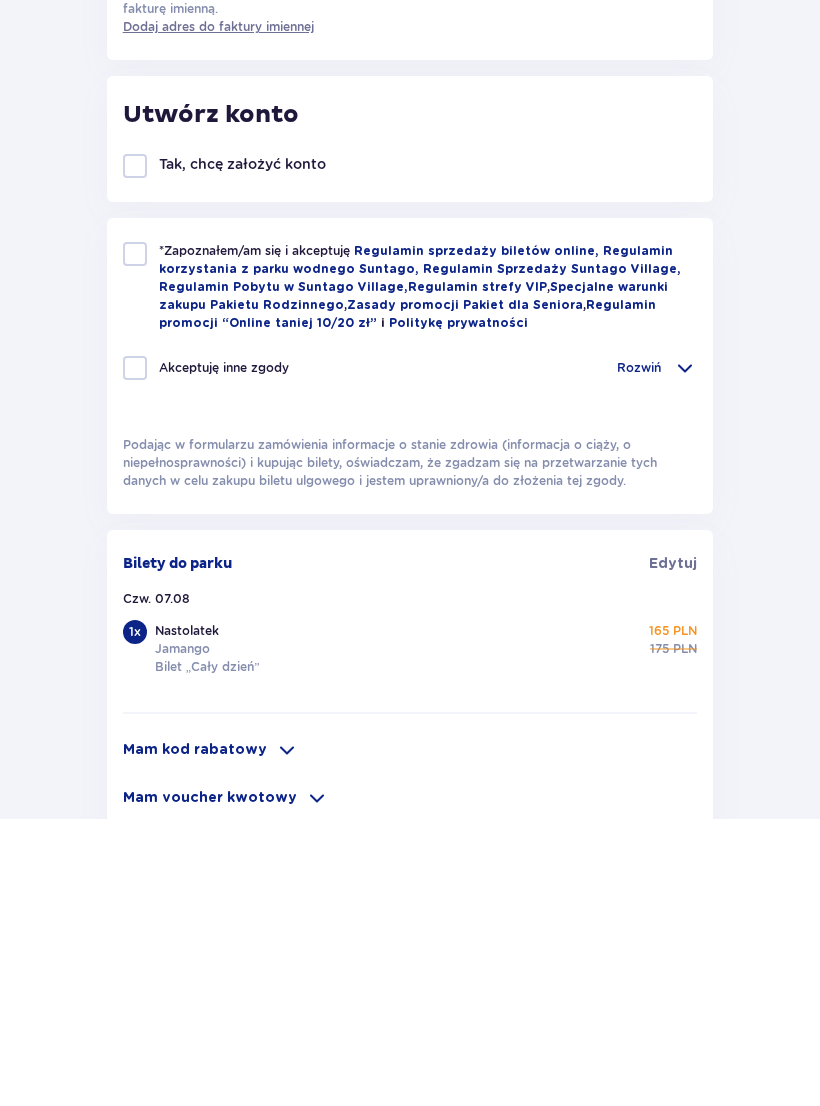 scroll, scrollTop: 578, scrollLeft: 0, axis: vertical 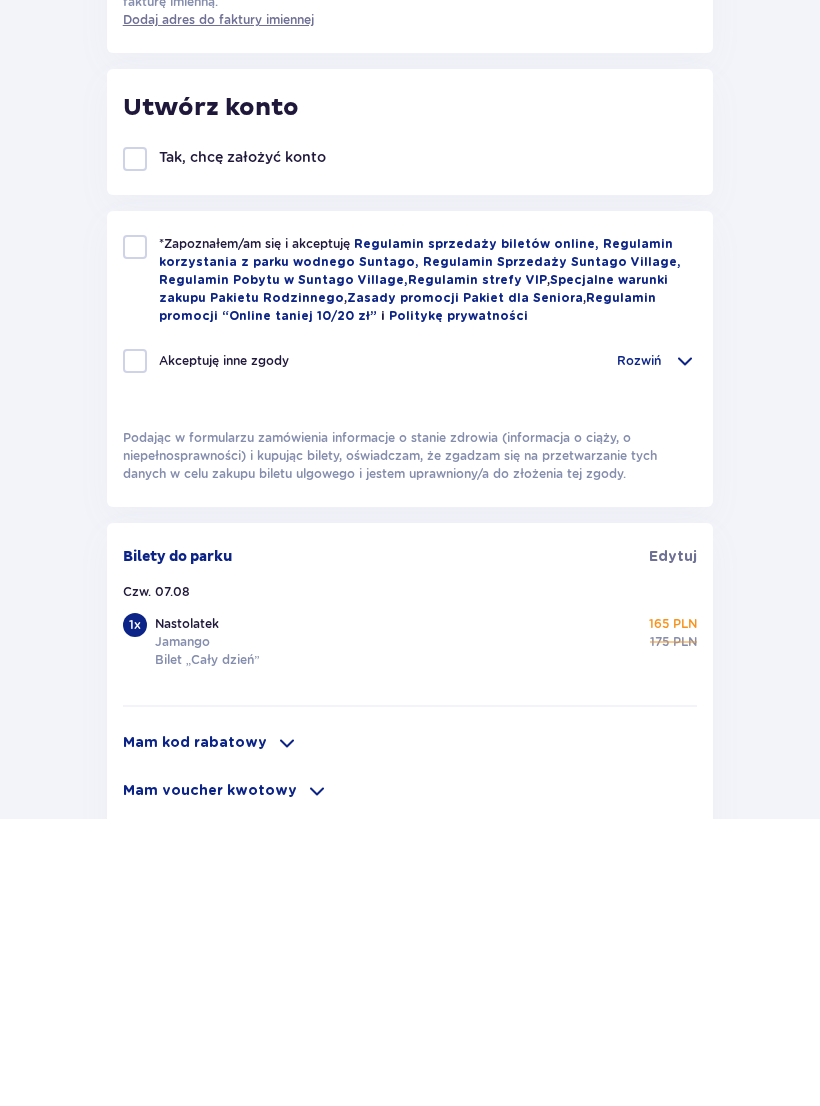 type on "692437019" 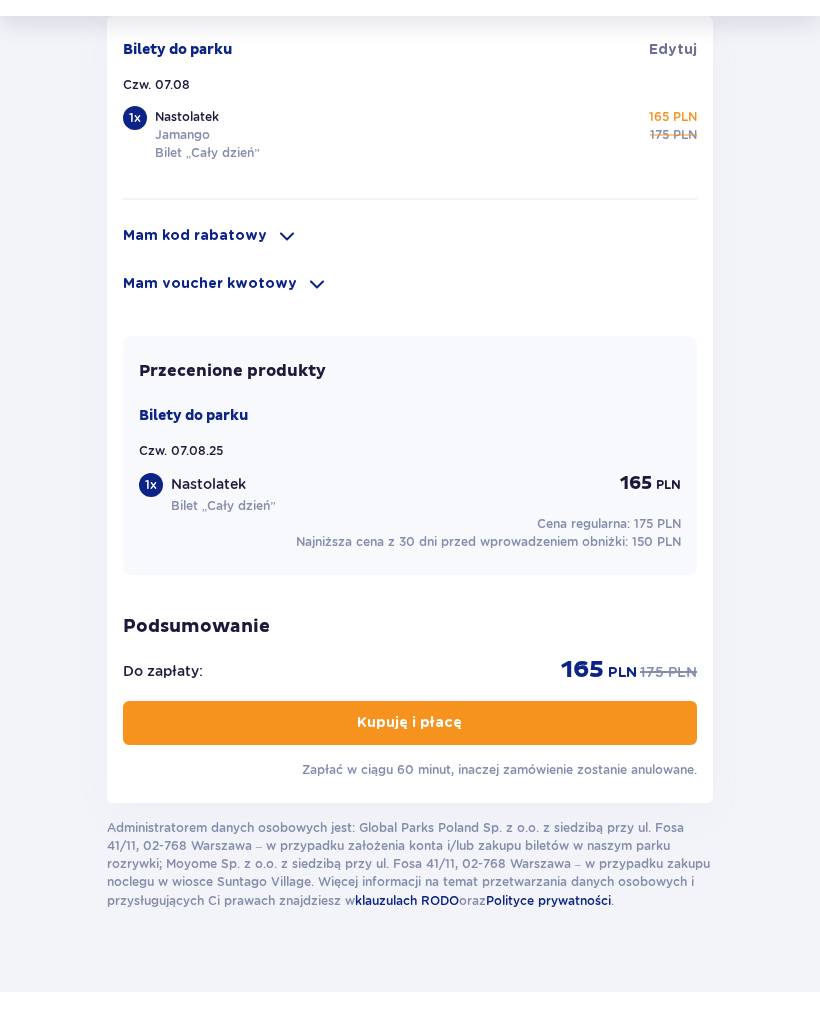 scroll, scrollTop: 1372, scrollLeft: 0, axis: vertical 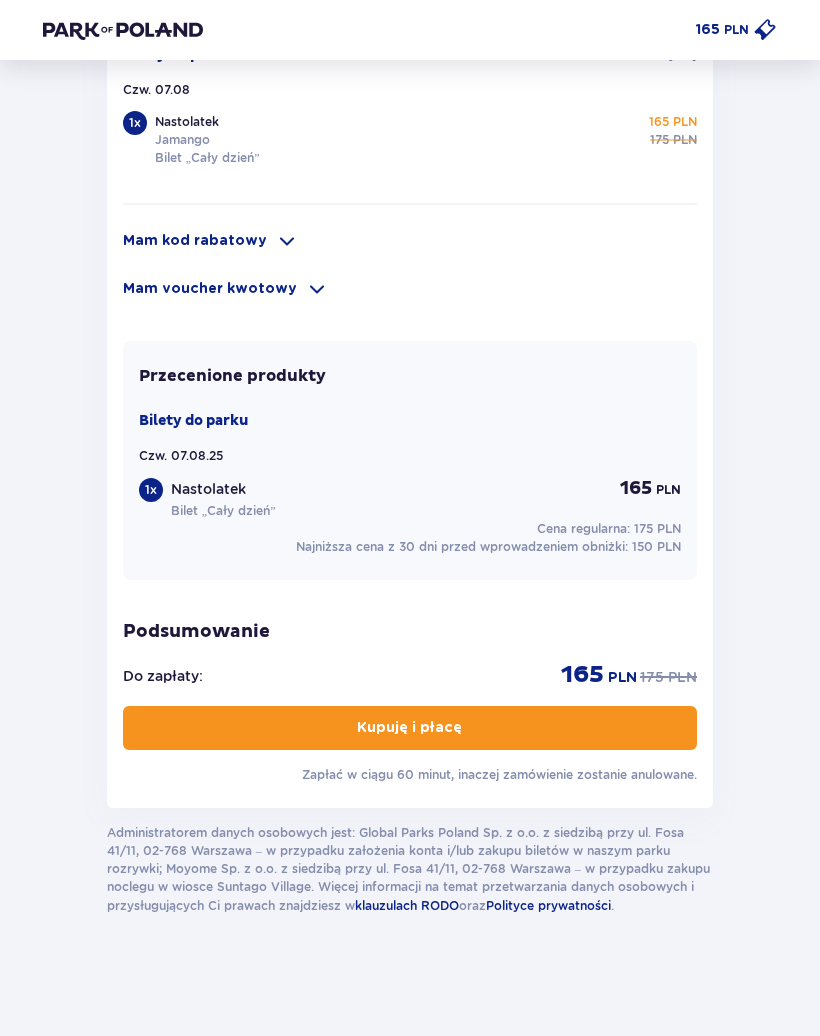 click on "Kupuję i płacę" at bounding box center [410, 728] 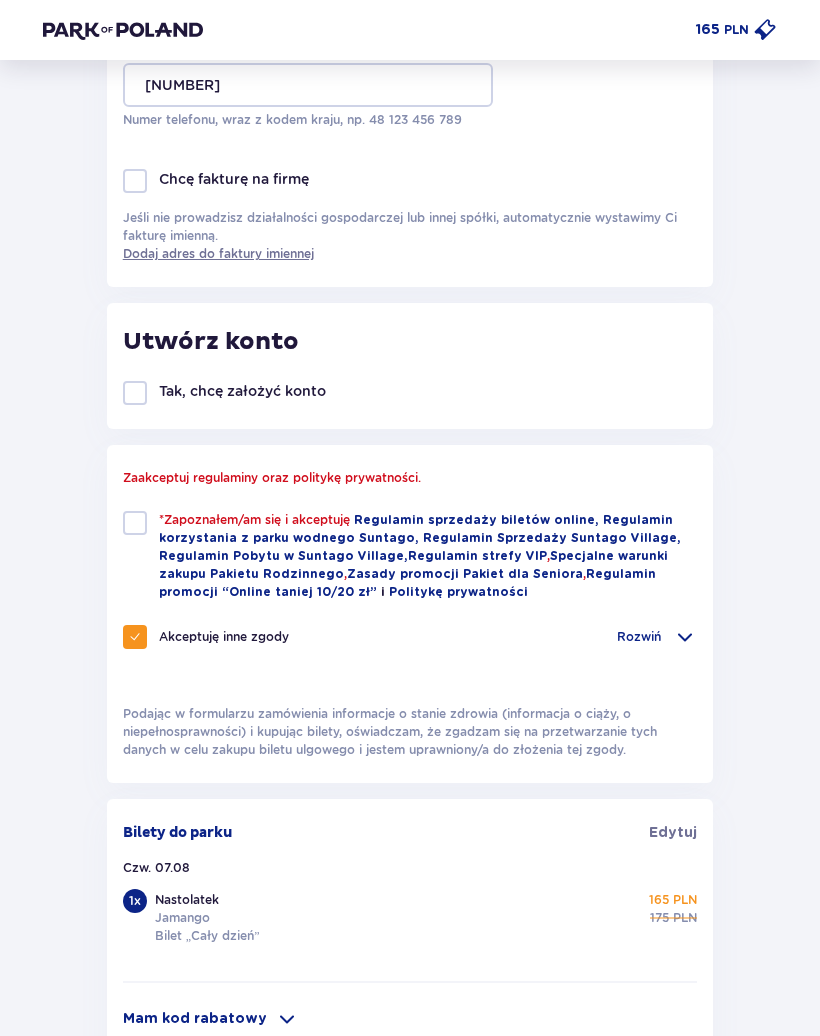 scroll, scrollTop: 627, scrollLeft: 0, axis: vertical 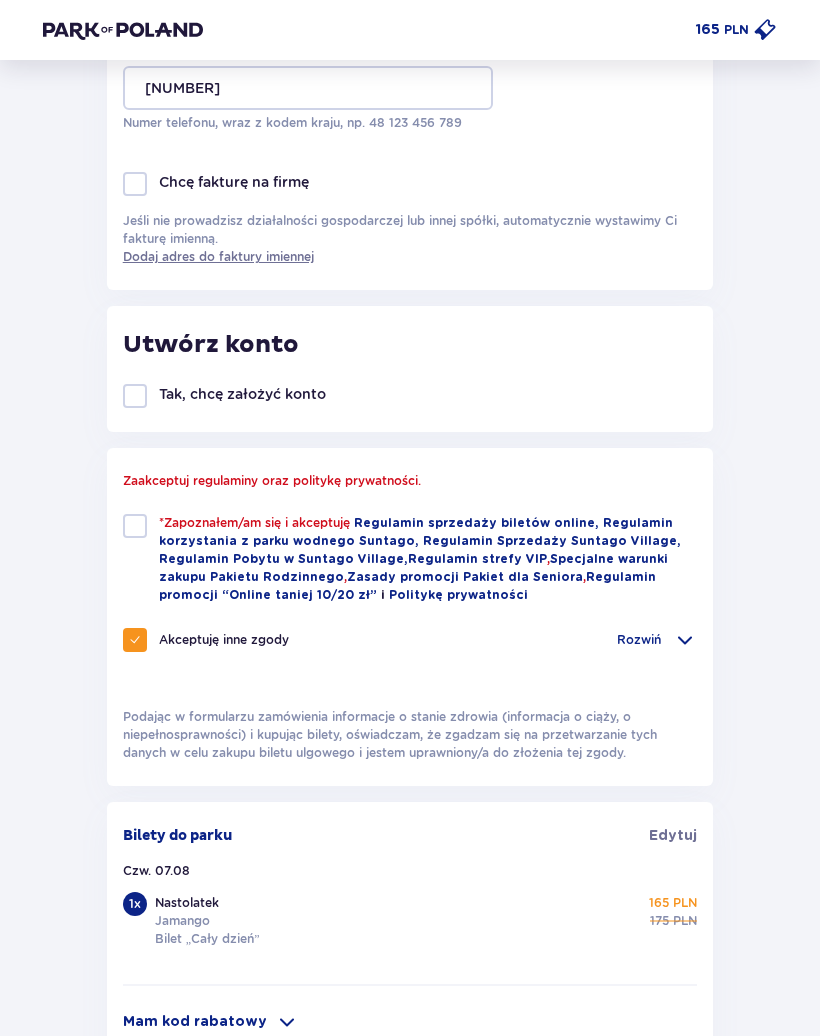 click on "*Zapoznałem/am się i akceptuję" at bounding box center [256, 523] 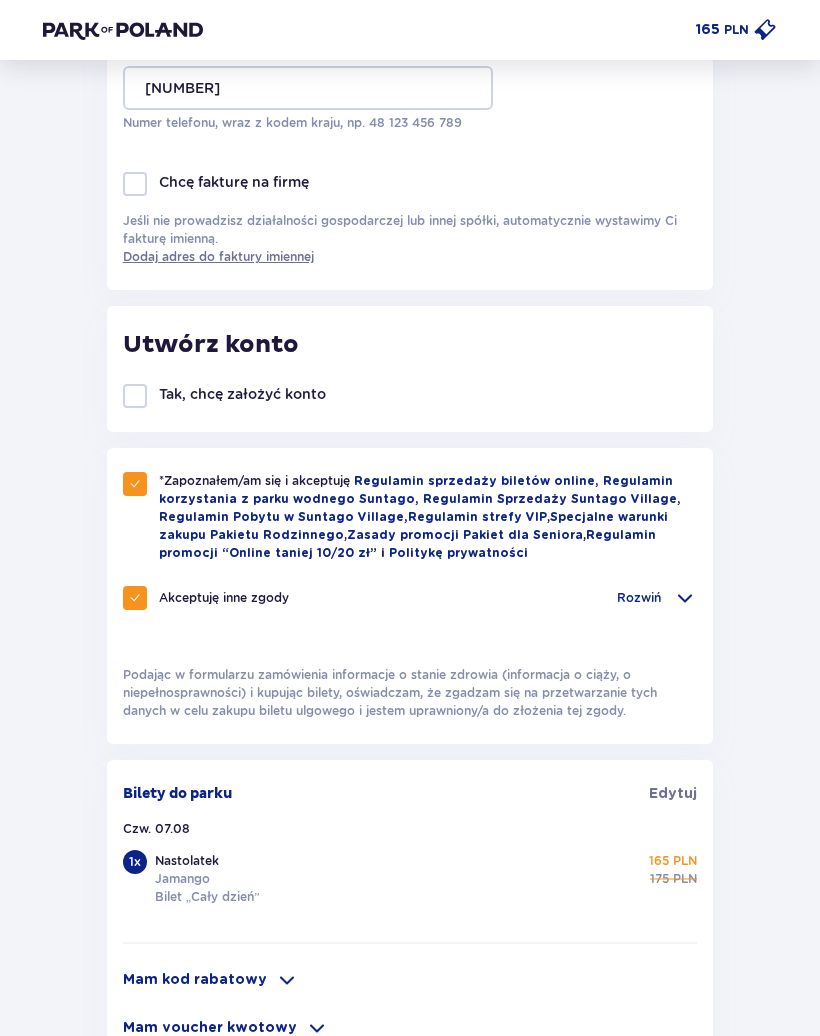 click on "*Zapoznałem/am się i akceptuję   Regulamin sprzedaży biletów online,   Regulamin korzystania z parku wodnego Suntago,   Regulamin Sprzedaży Suntago Village,   Regulamin Pobytu w Suntago Village ,  Regulamin strefy VIP ,  Specjalne warunki zakupu Pakietu Rodzinnego ,  Zasady promocji Pakiet dla Seniora ,  Regulamin promocji “Online taniej 10/20 zł”   i   Politykę prywatności" at bounding box center [410, 517] 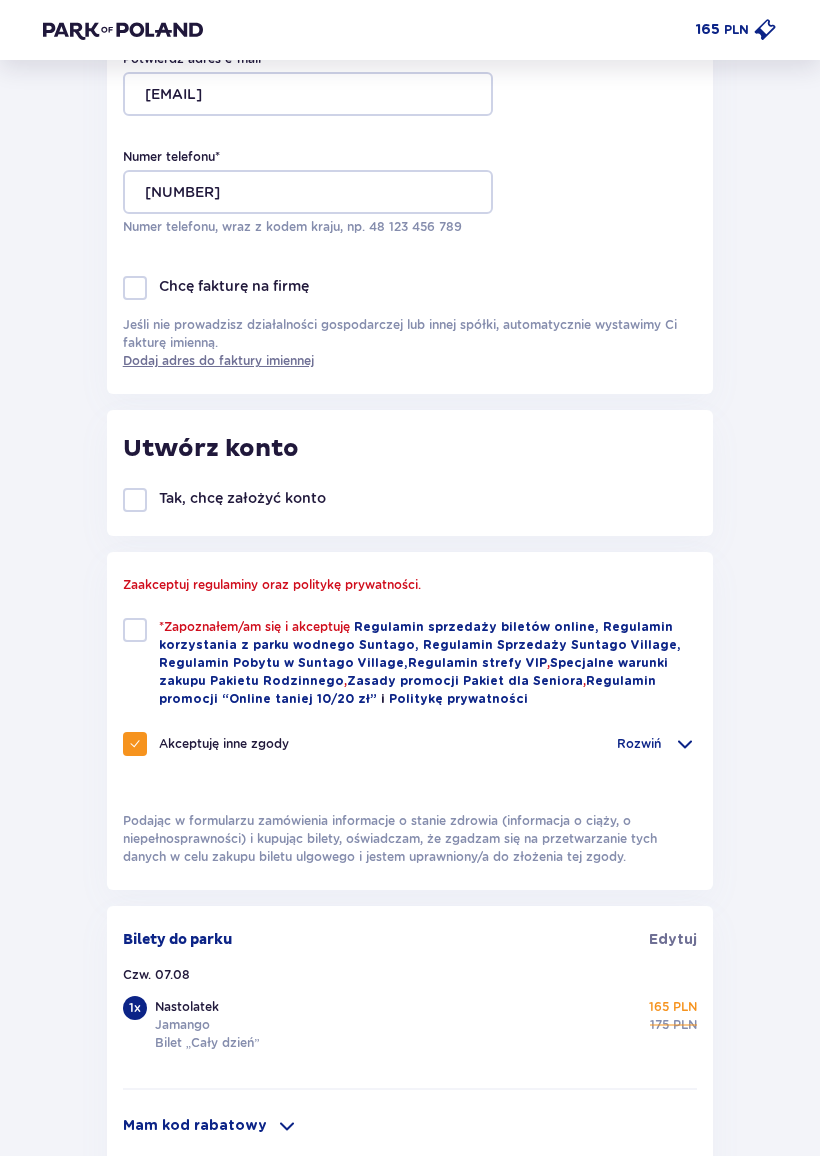 click at bounding box center (135, 631) 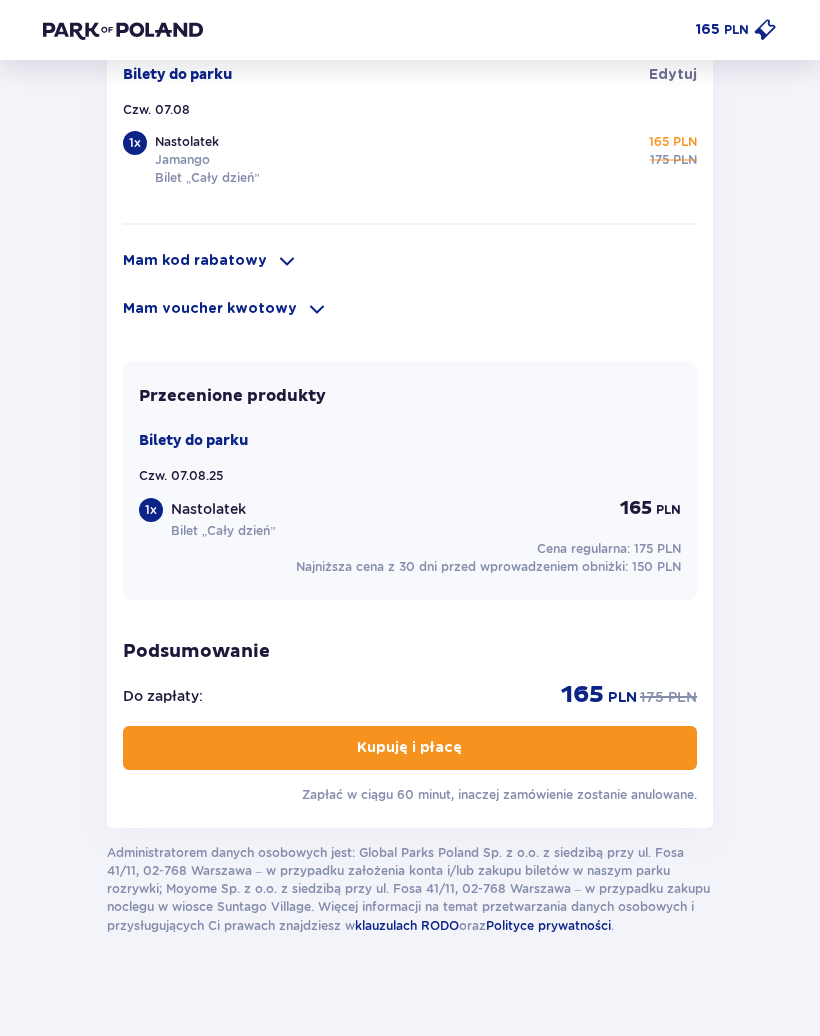 scroll, scrollTop: 1372, scrollLeft: 0, axis: vertical 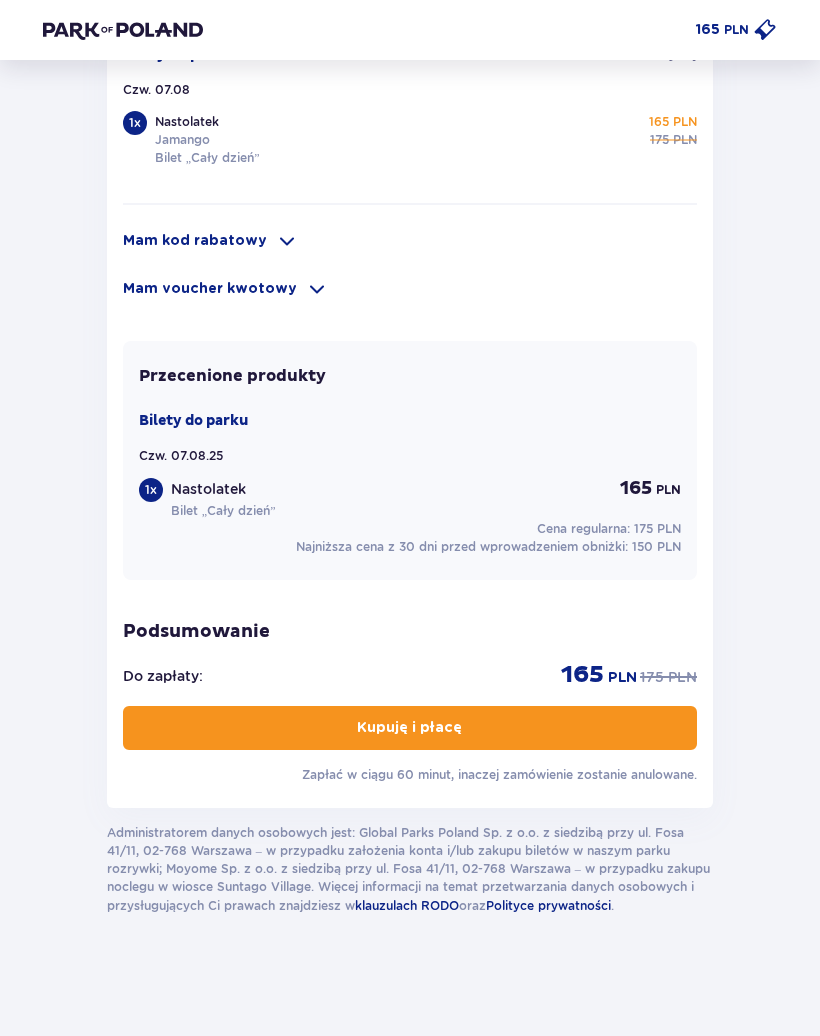 click on "Kupuję i płacę" at bounding box center [410, 728] 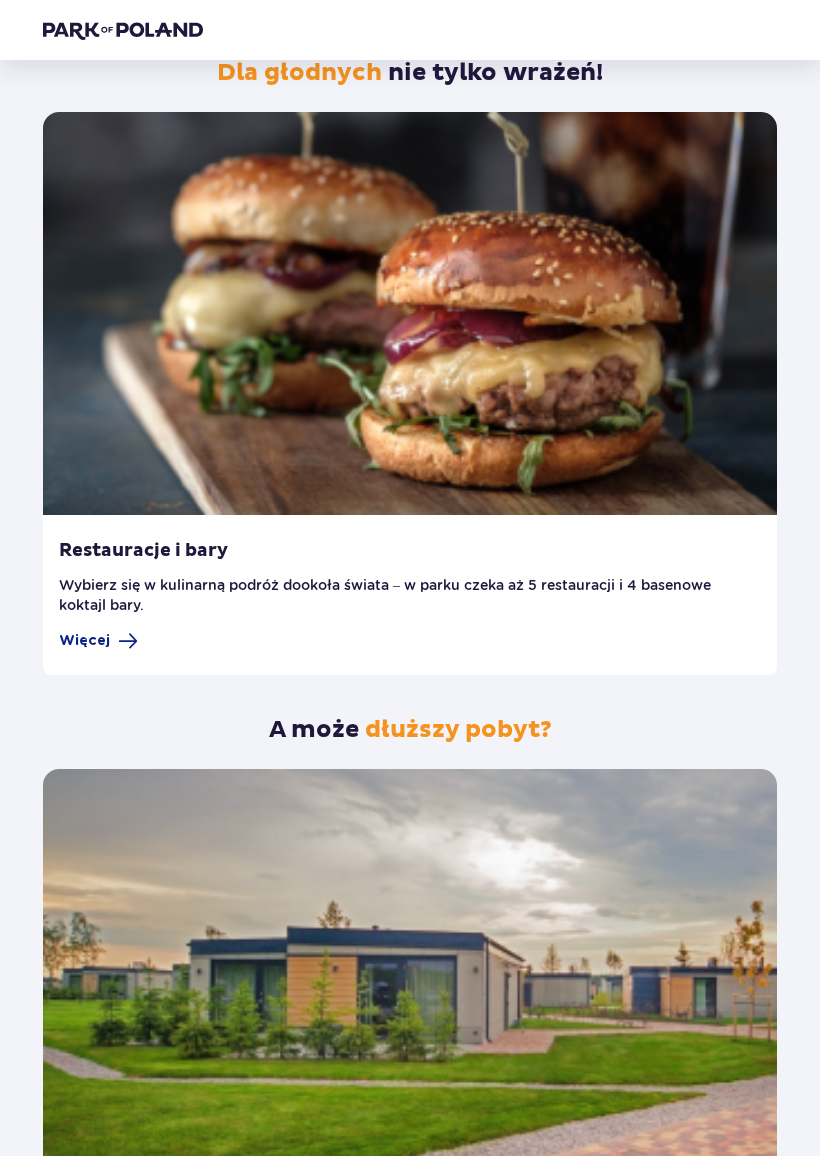 scroll, scrollTop: 818, scrollLeft: 0, axis: vertical 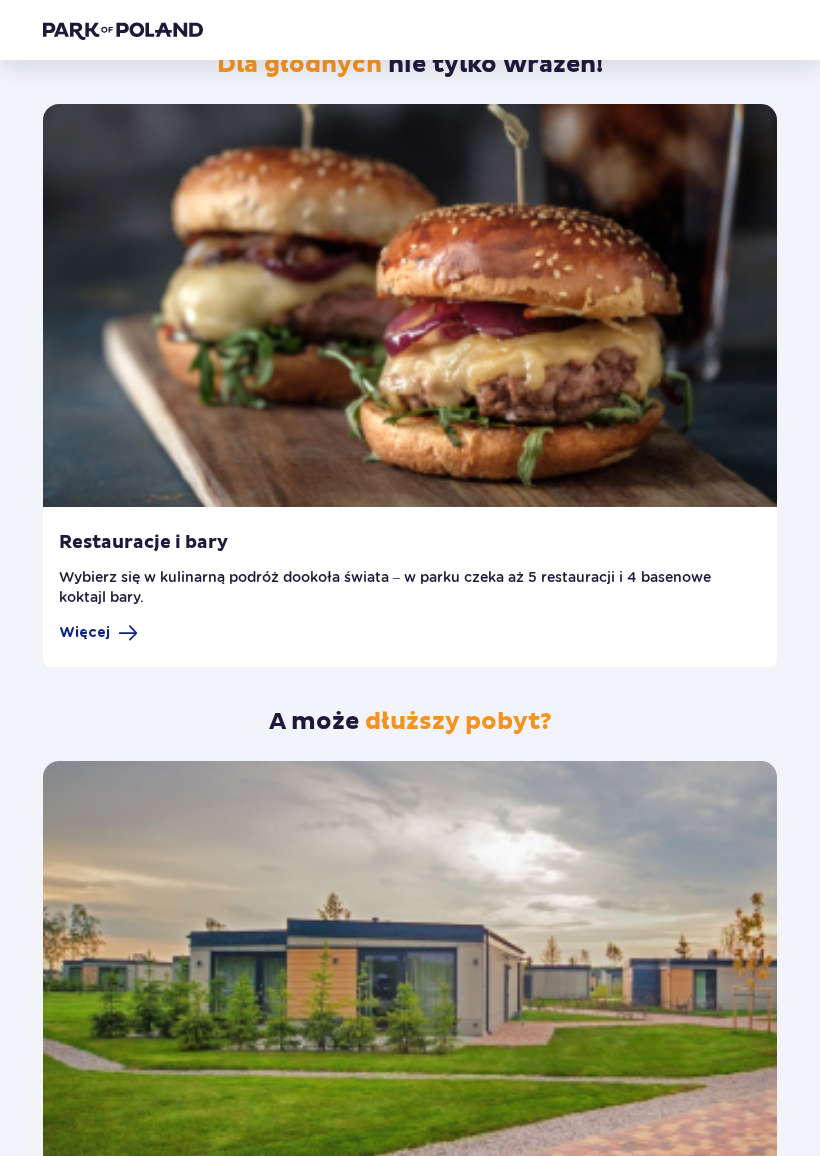 click on "Więcej" at bounding box center (84, 633) 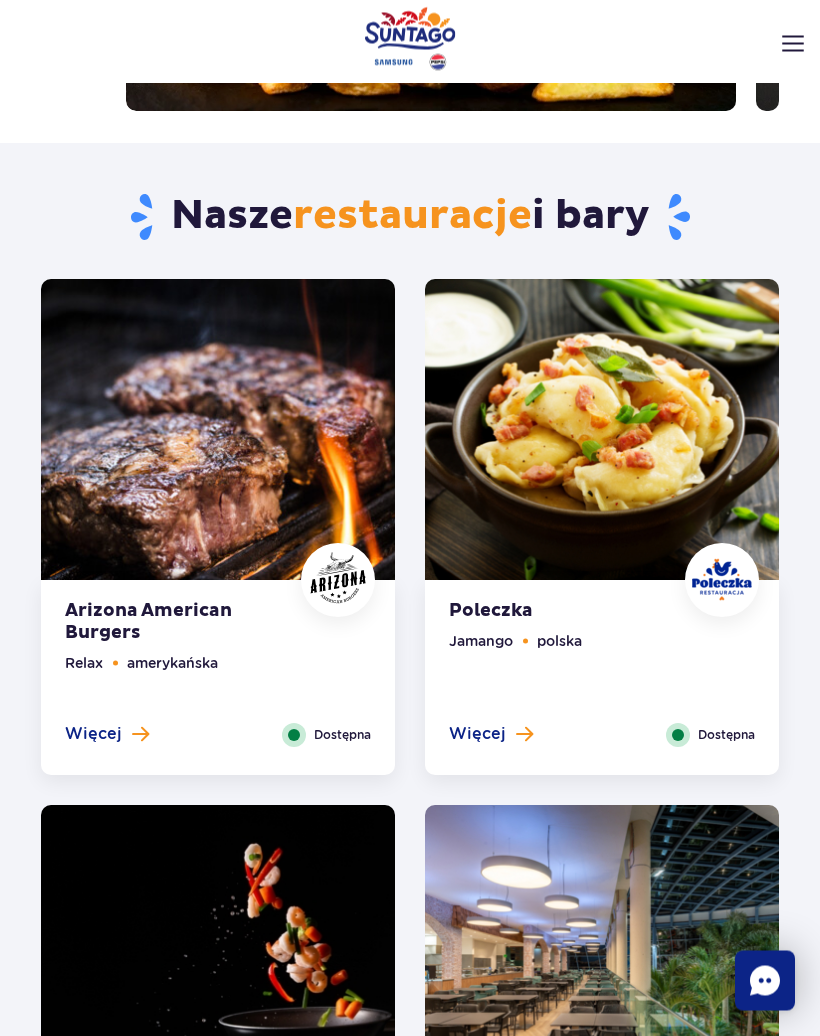 scroll, scrollTop: 494, scrollLeft: 0, axis: vertical 